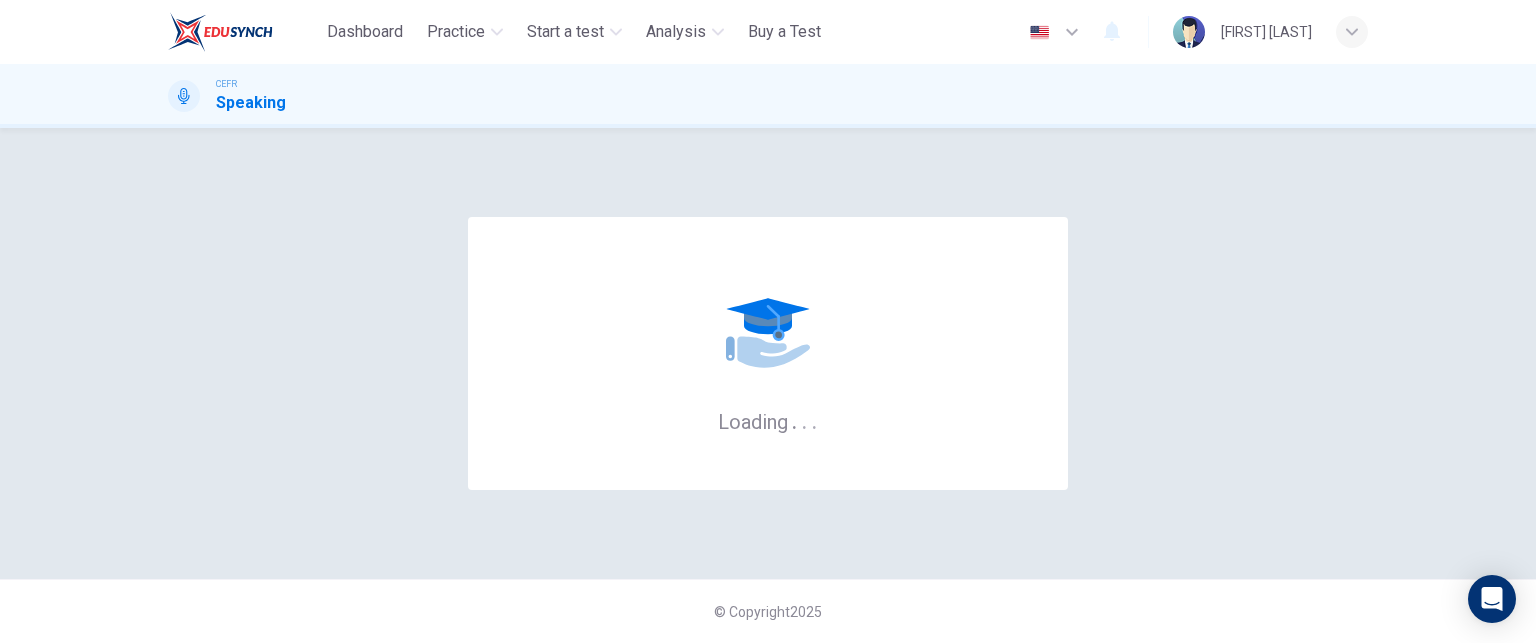 scroll, scrollTop: 0, scrollLeft: 0, axis: both 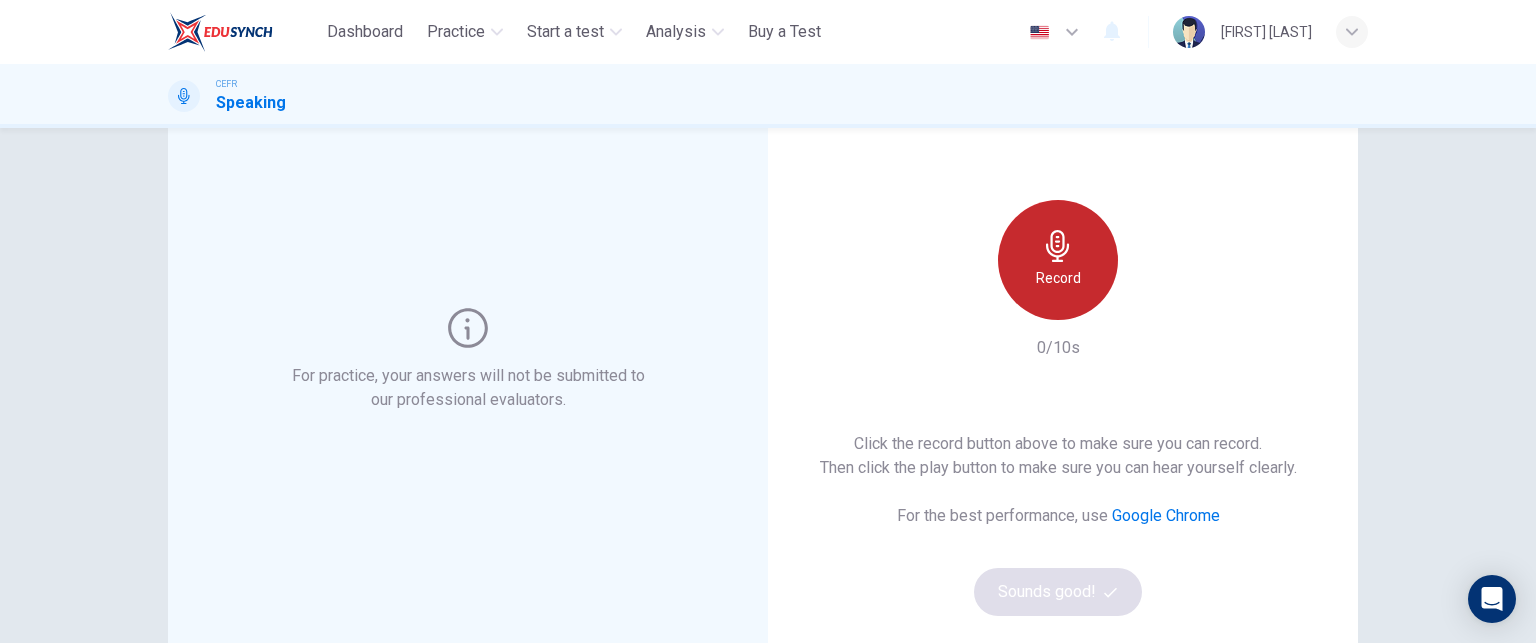 click on "Record" at bounding box center [1058, 260] 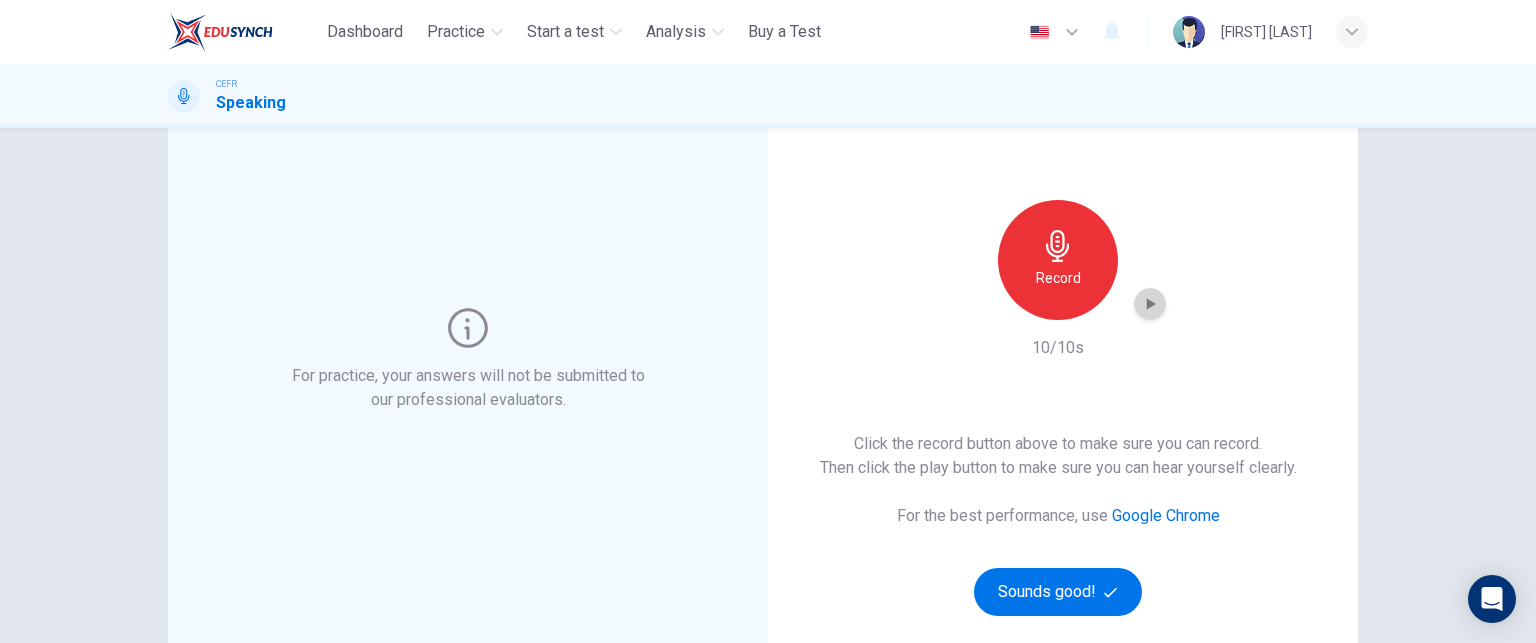 click at bounding box center (1150, 304) 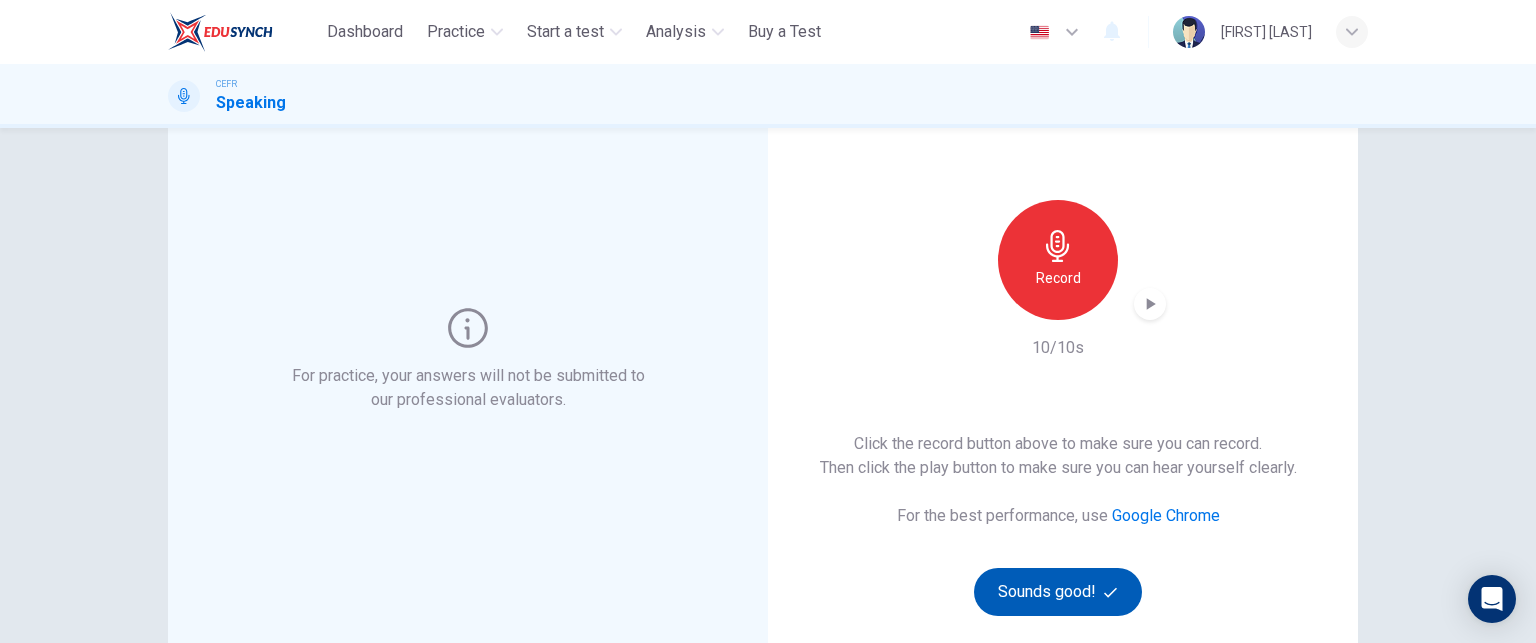 click on "Sounds good!" at bounding box center (1058, 592) 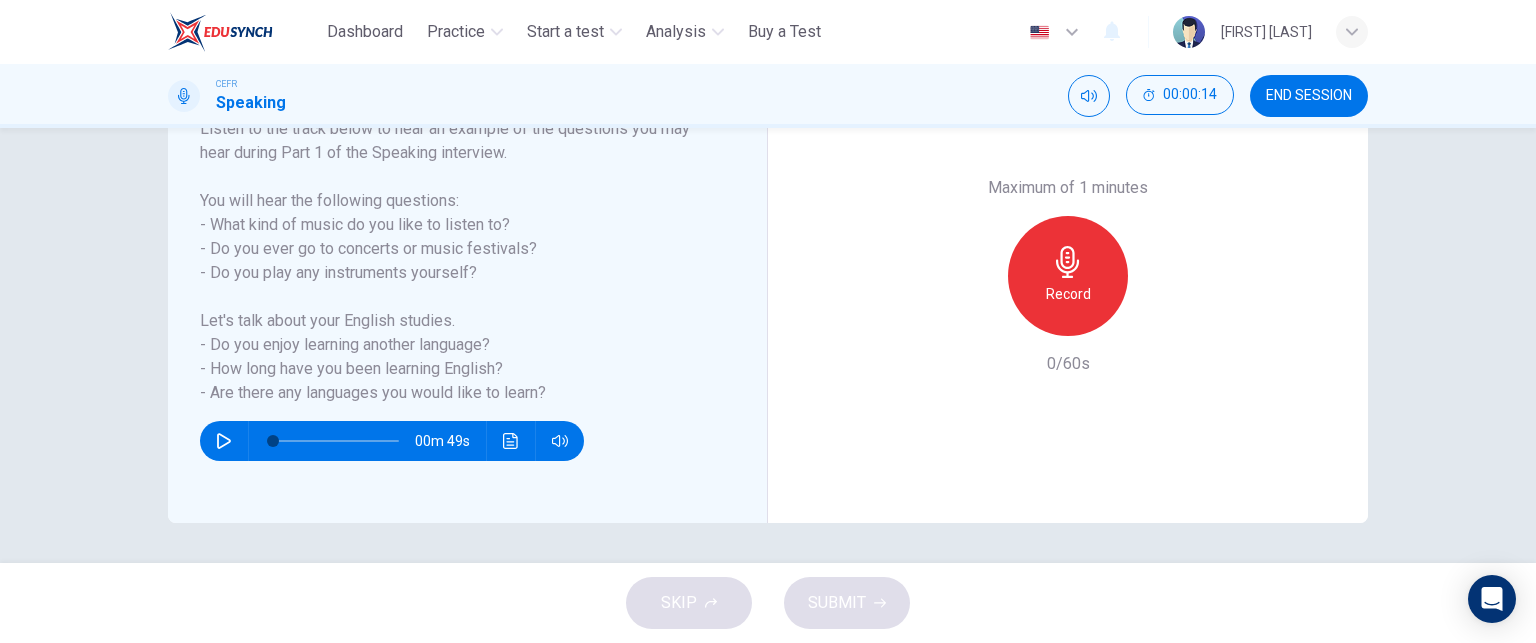 scroll, scrollTop: 246, scrollLeft: 0, axis: vertical 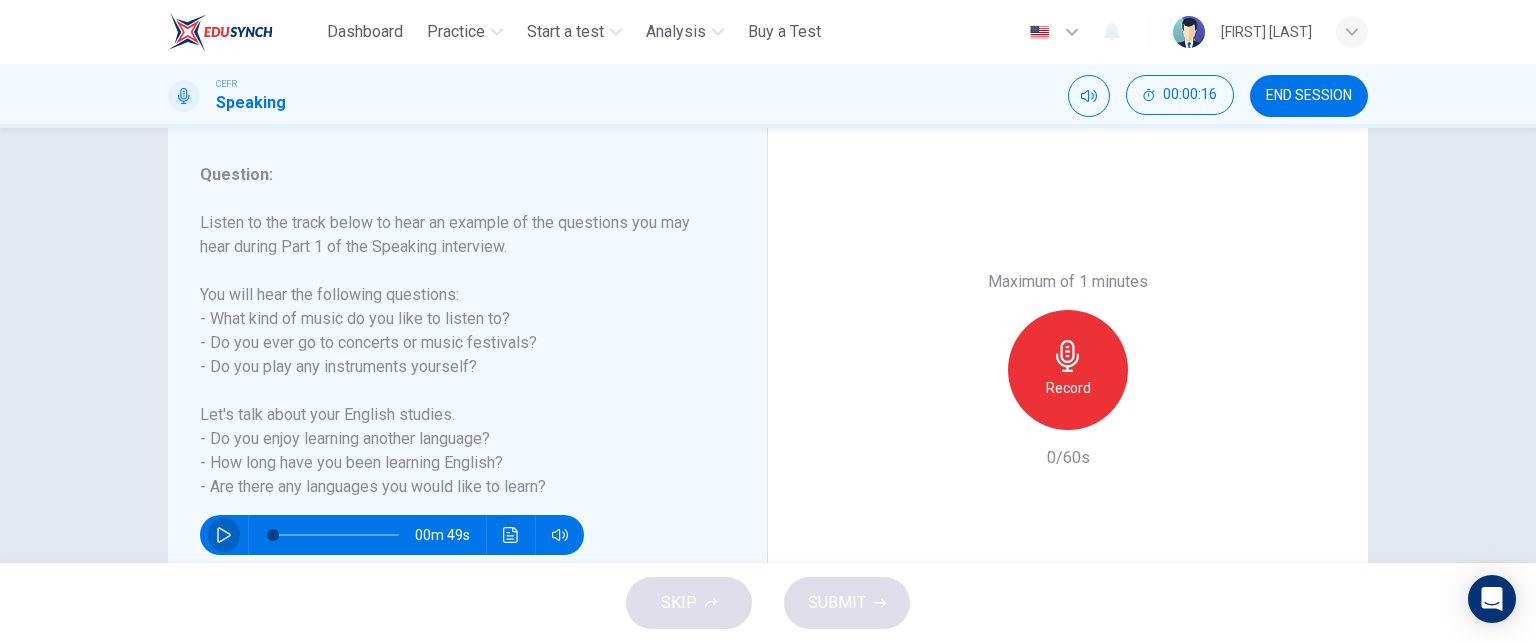 click at bounding box center (224, 535) 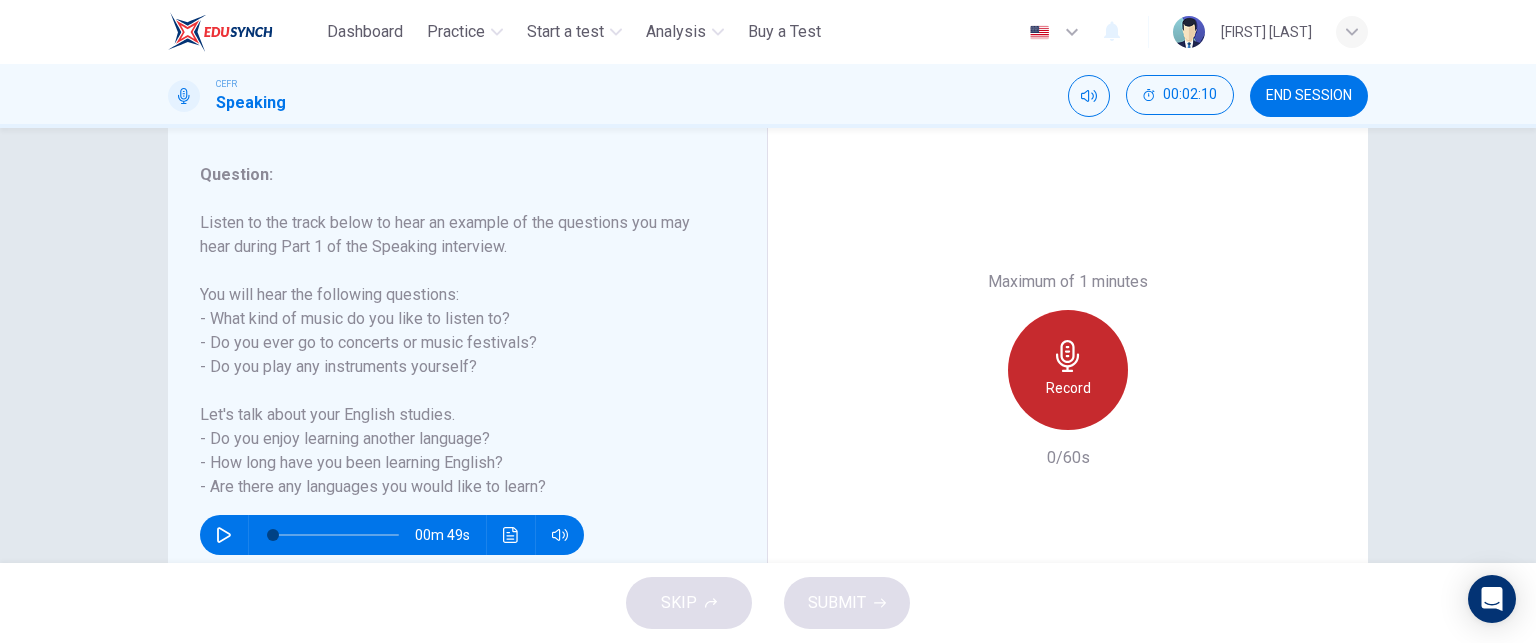 click at bounding box center [1067, 356] 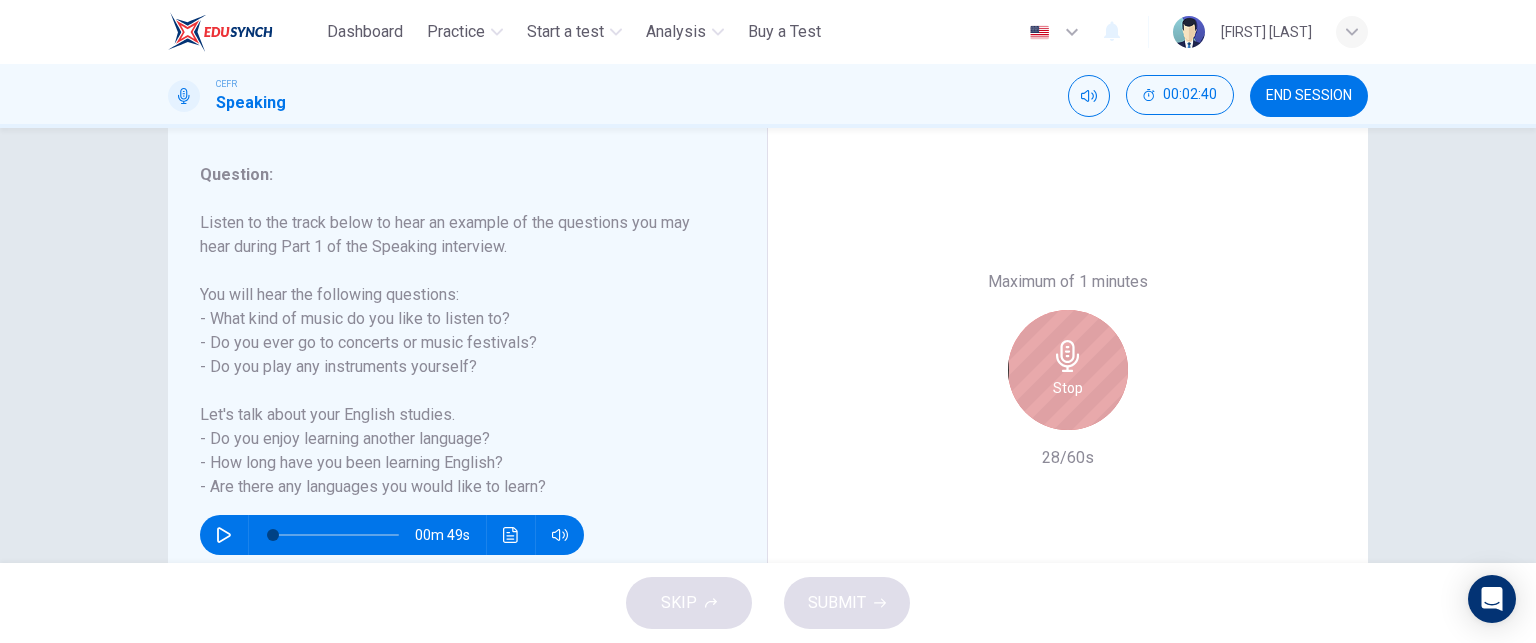 click at bounding box center [1067, 356] 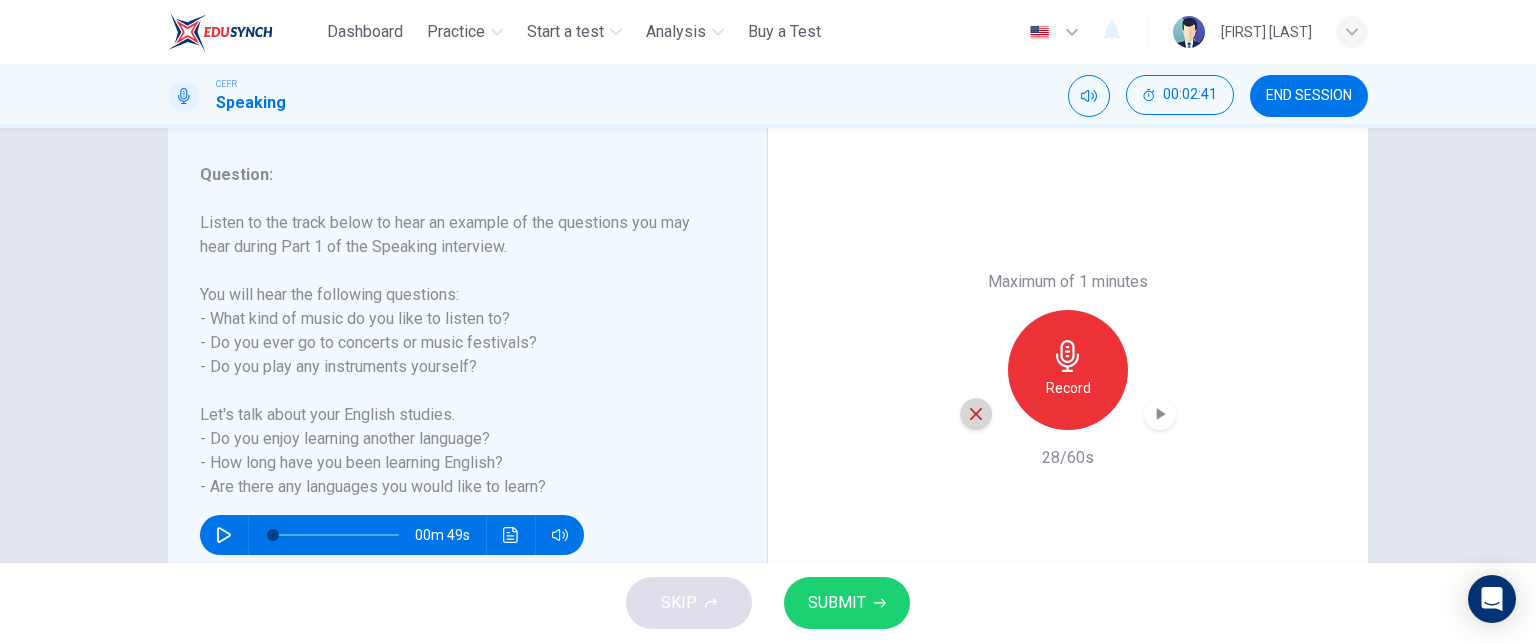 click at bounding box center (976, 414) 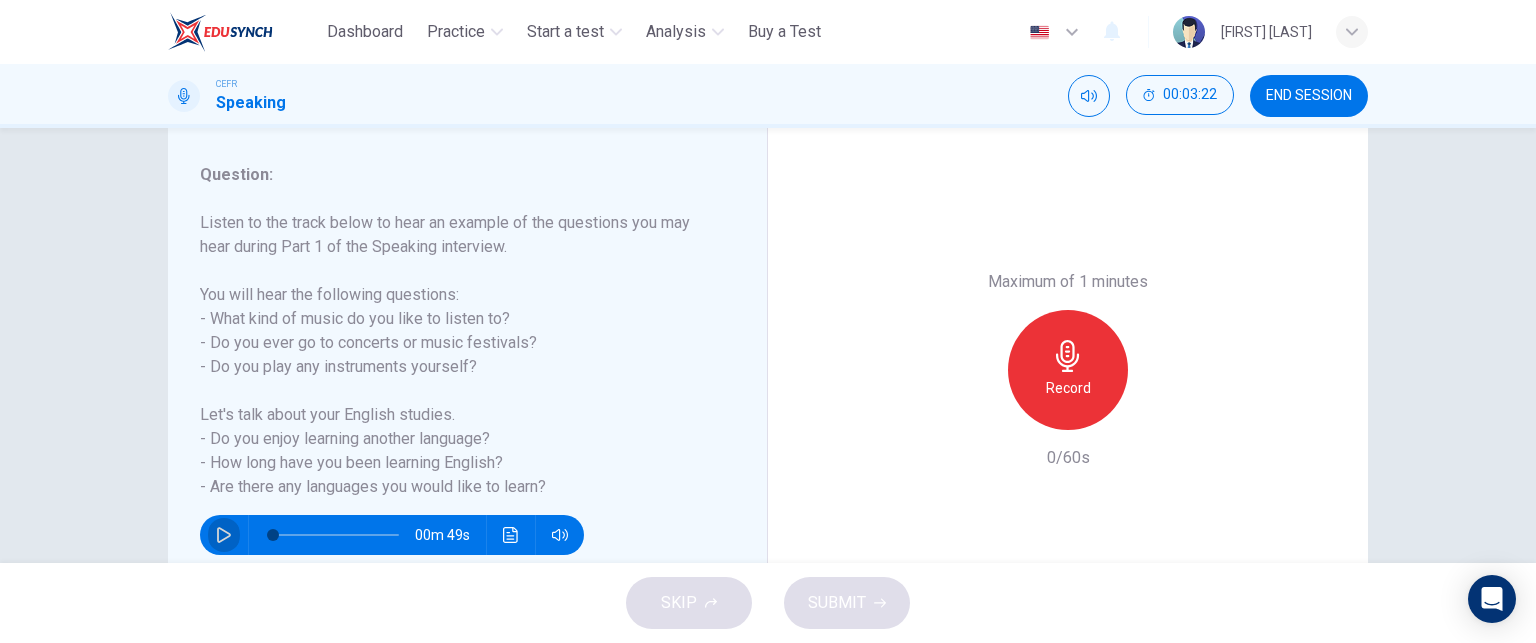 click at bounding box center (224, 535) 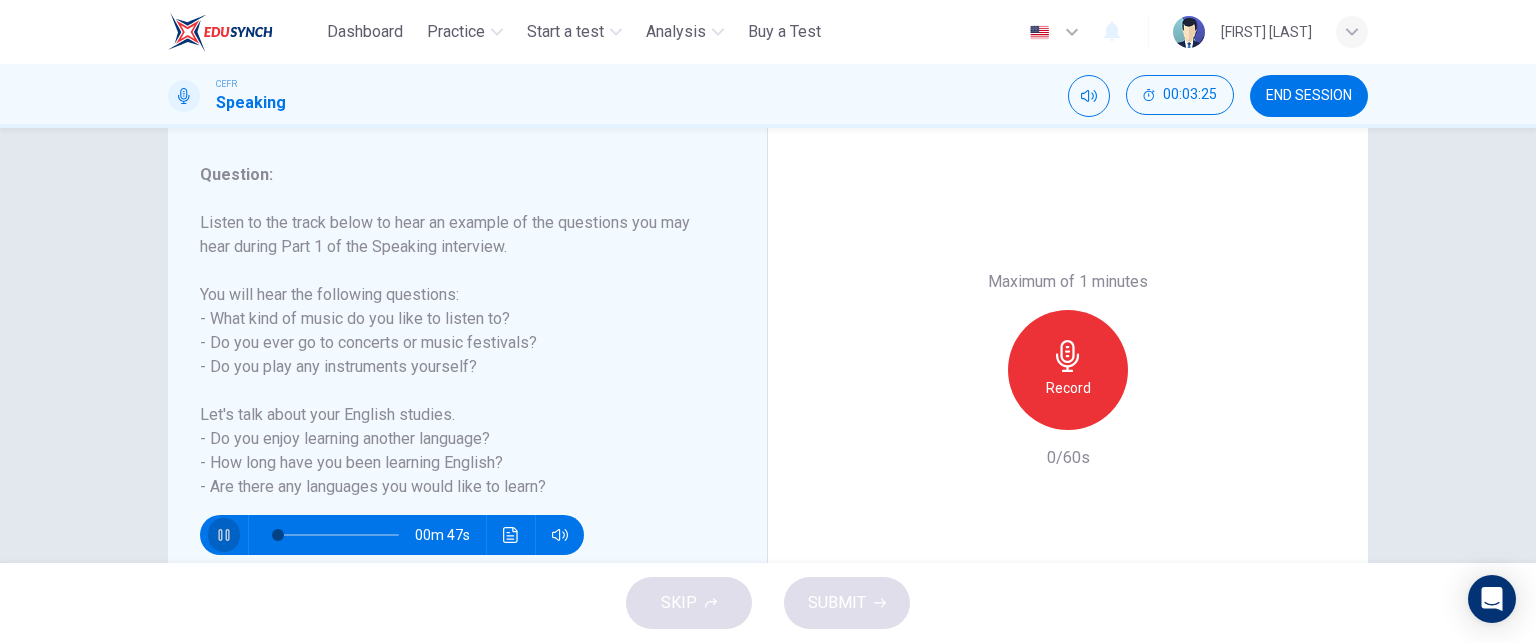 click at bounding box center (224, 535) 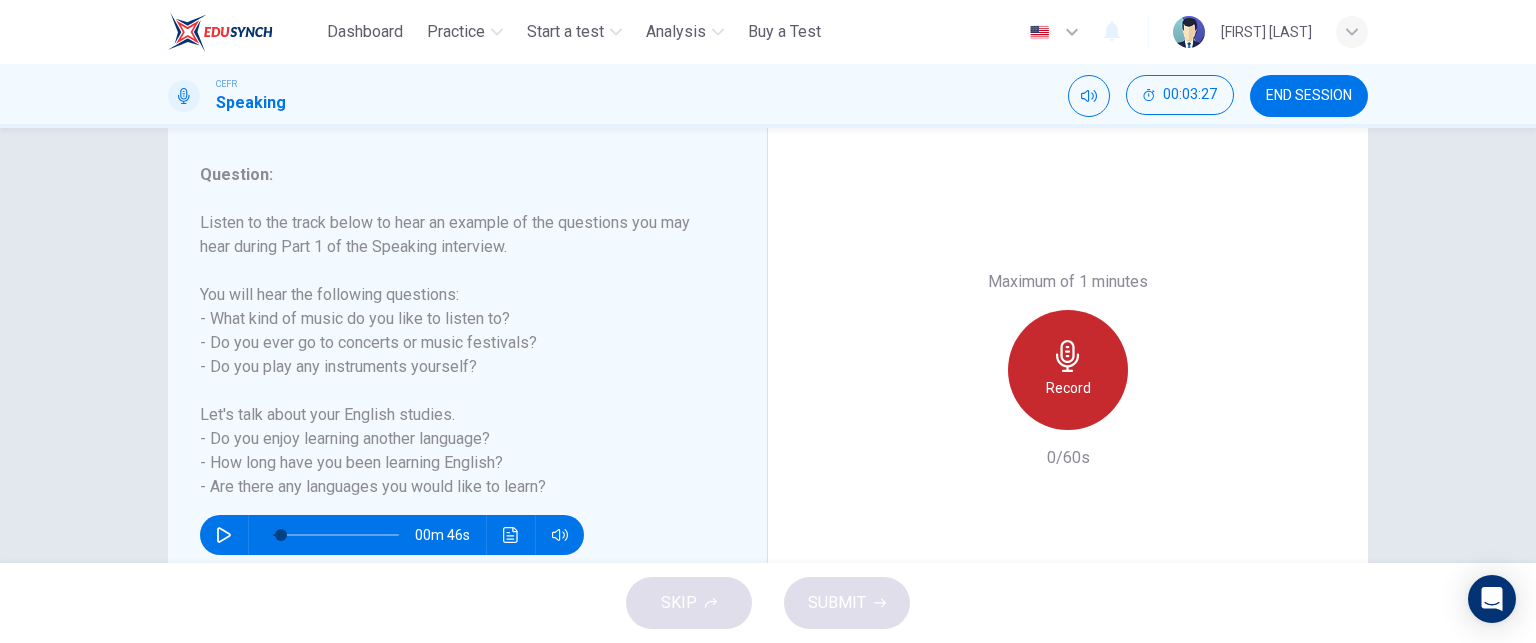 click on "Record" at bounding box center (1068, 370) 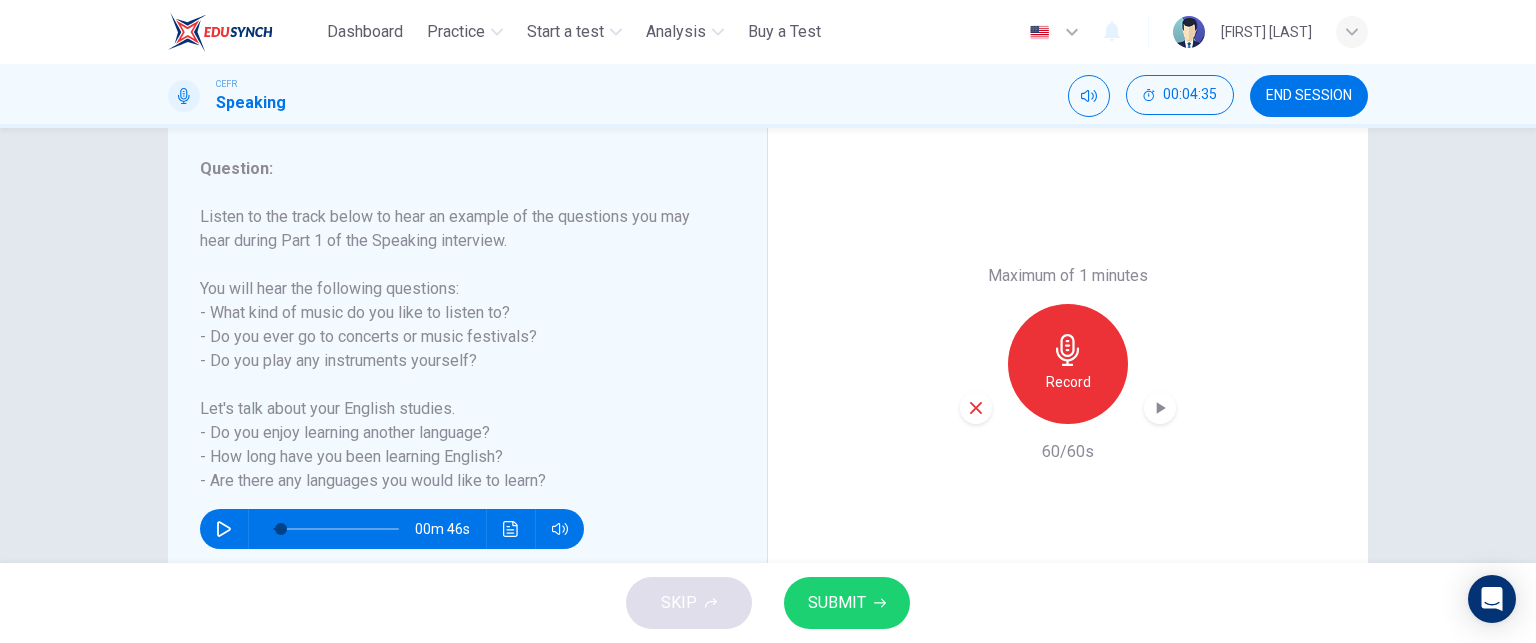 scroll, scrollTop: 252, scrollLeft: 0, axis: vertical 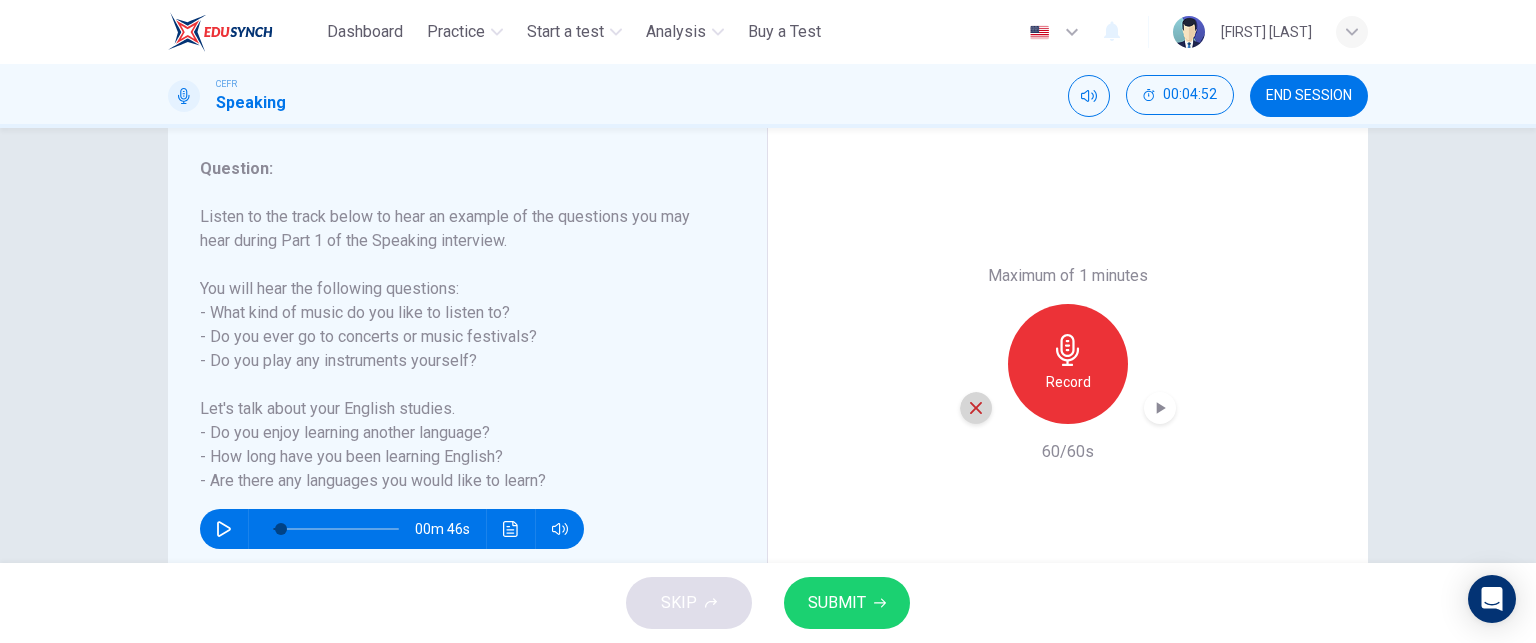 click at bounding box center [976, 408] 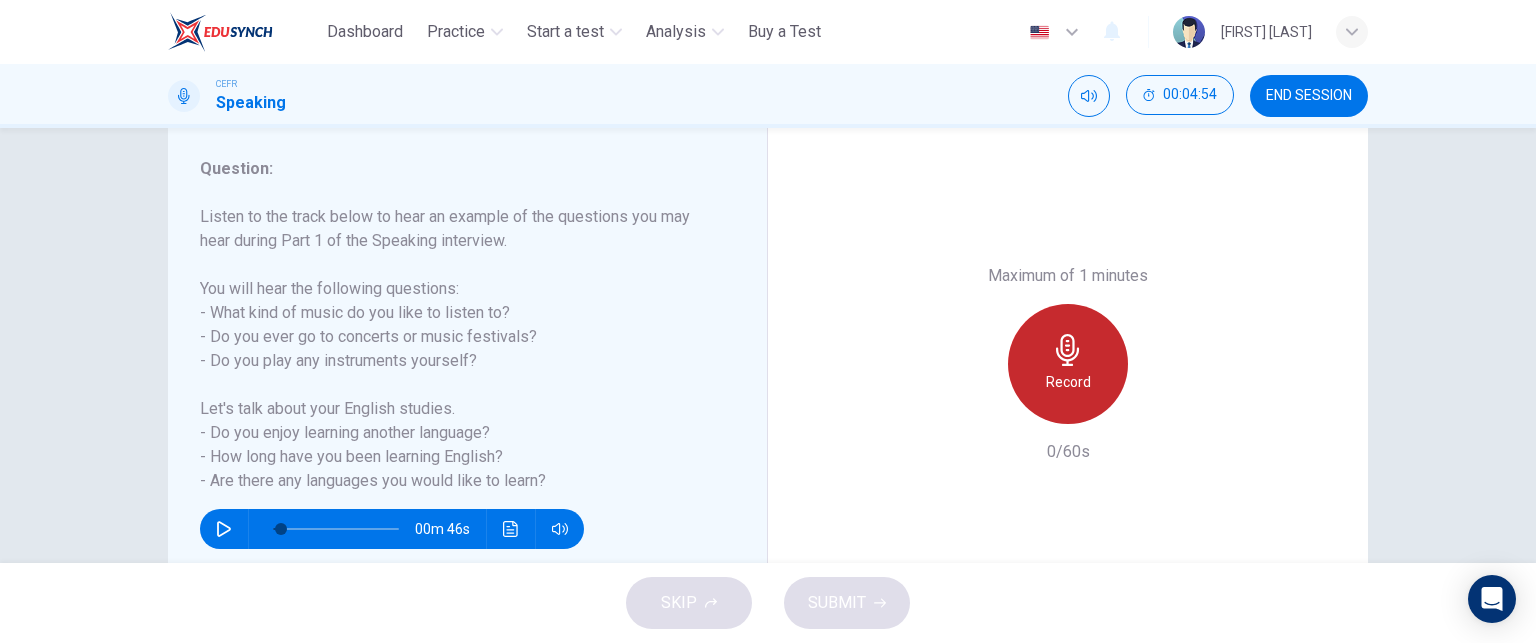 click on "Record" at bounding box center (1068, 364) 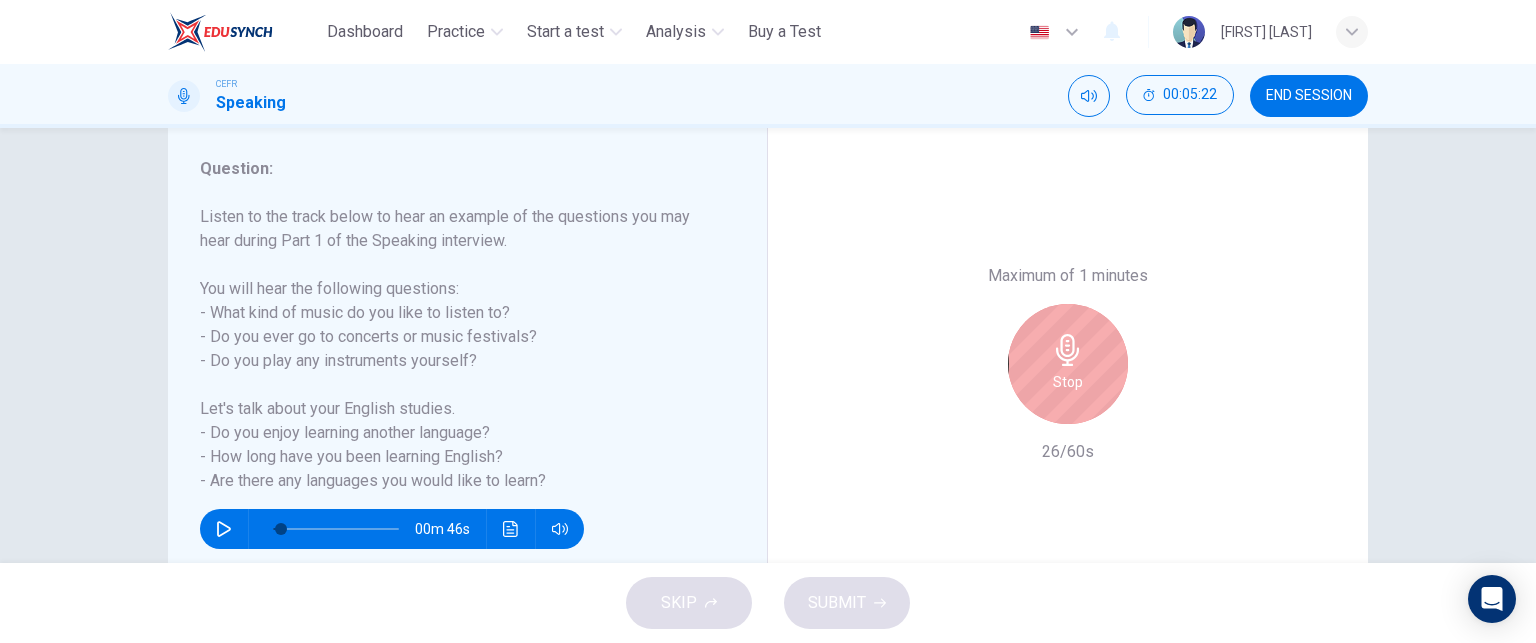 click on "Stop" at bounding box center [1068, 364] 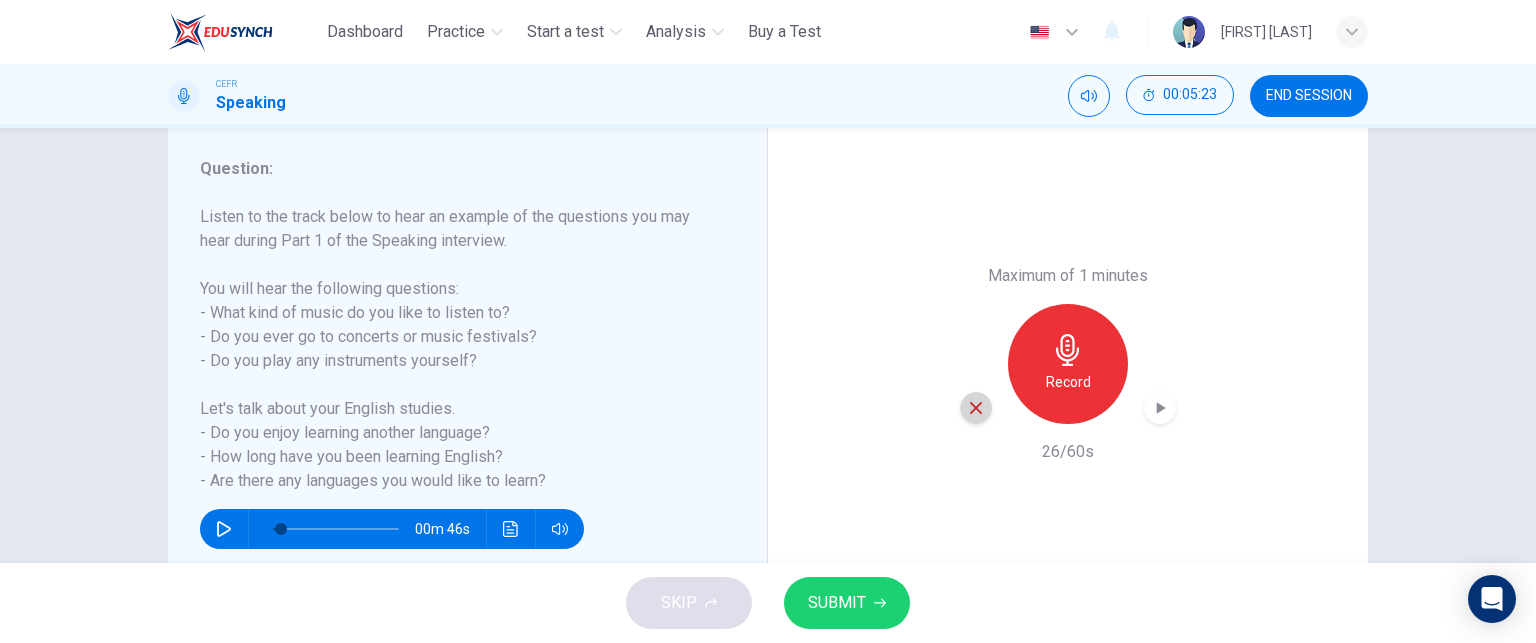 click at bounding box center (976, 408) 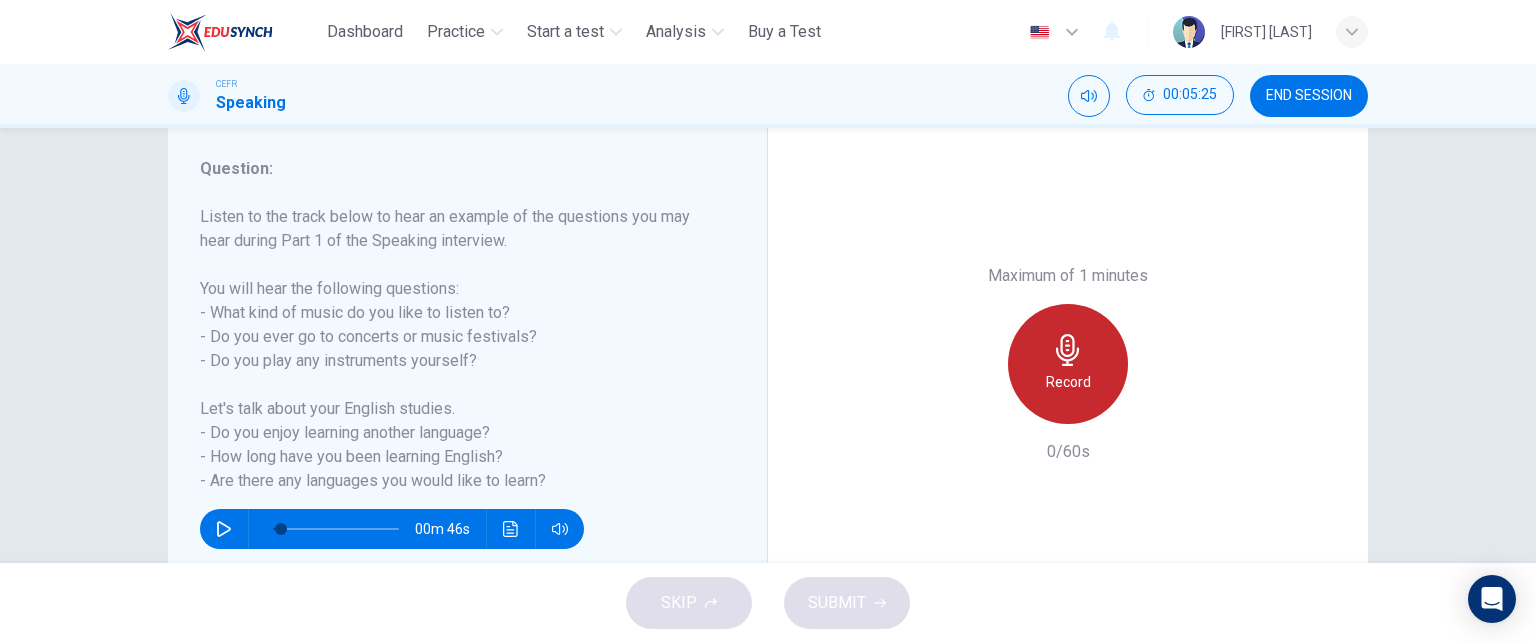 click on "Record" at bounding box center [1068, 382] 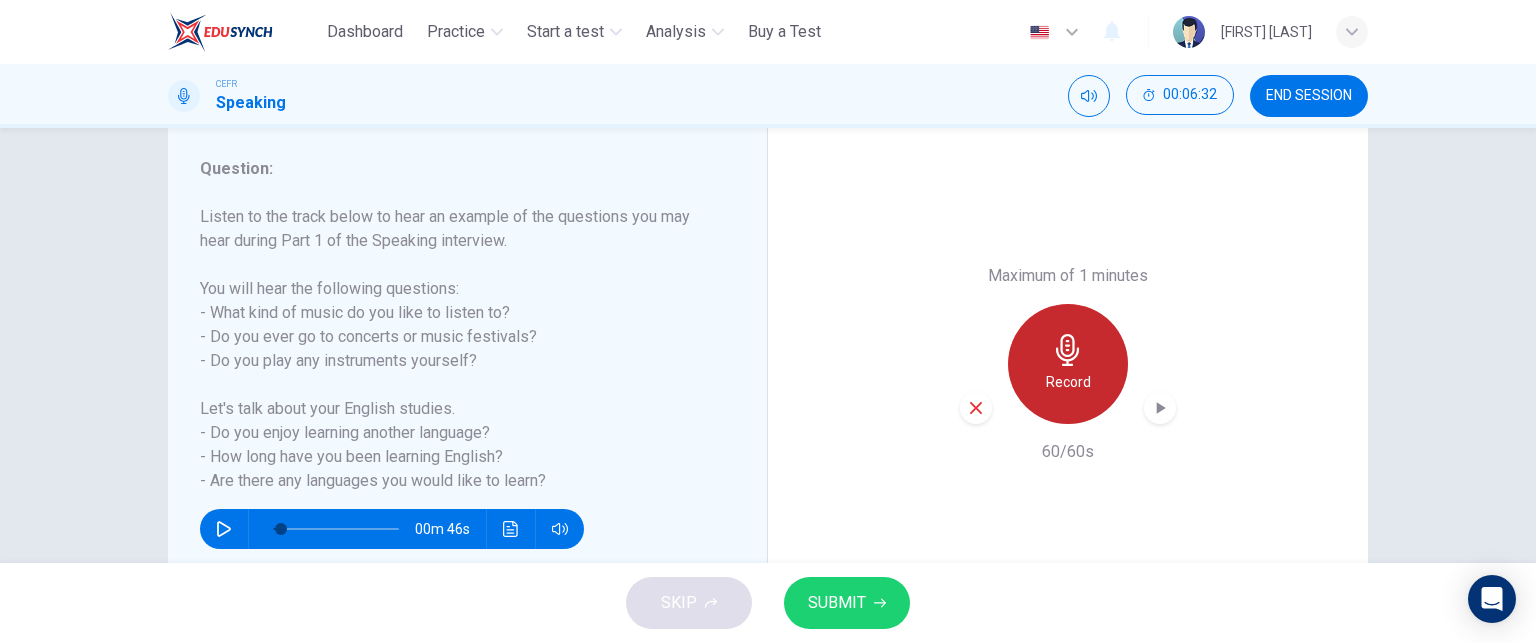 click at bounding box center [1068, 350] 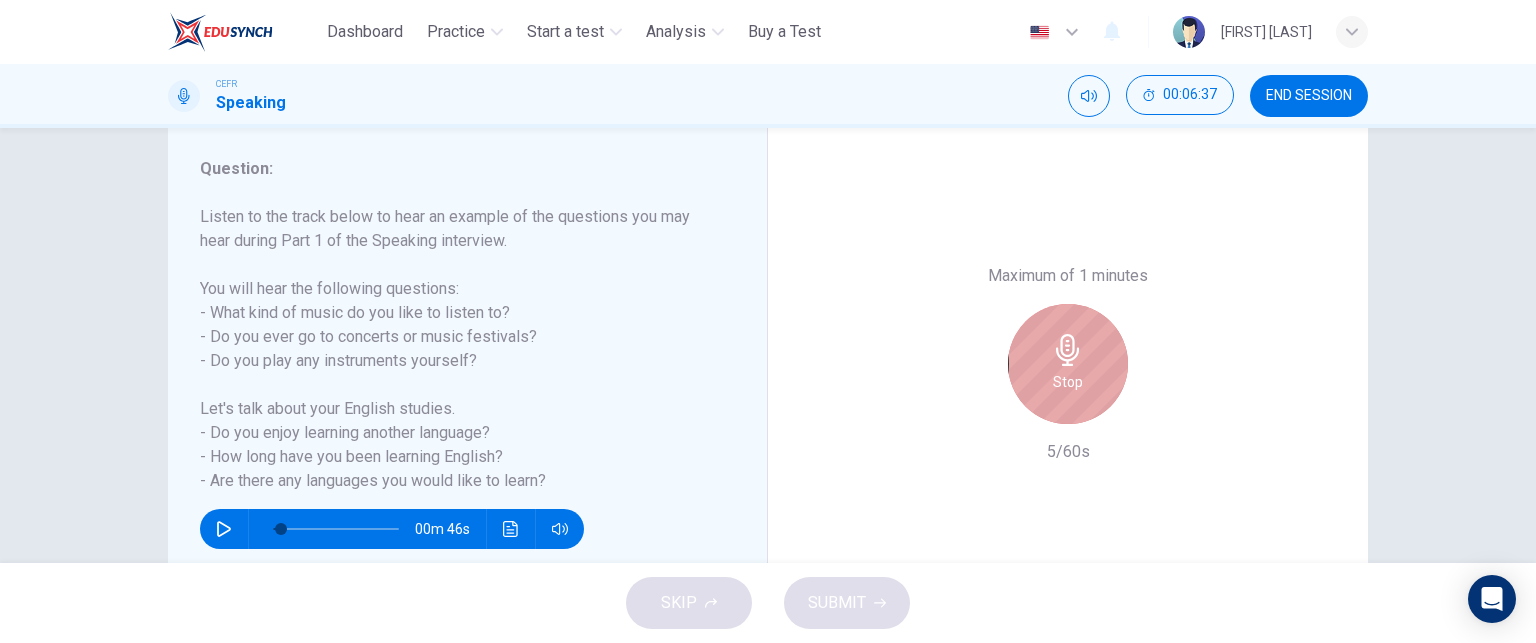 click on "Stop" at bounding box center [1068, 364] 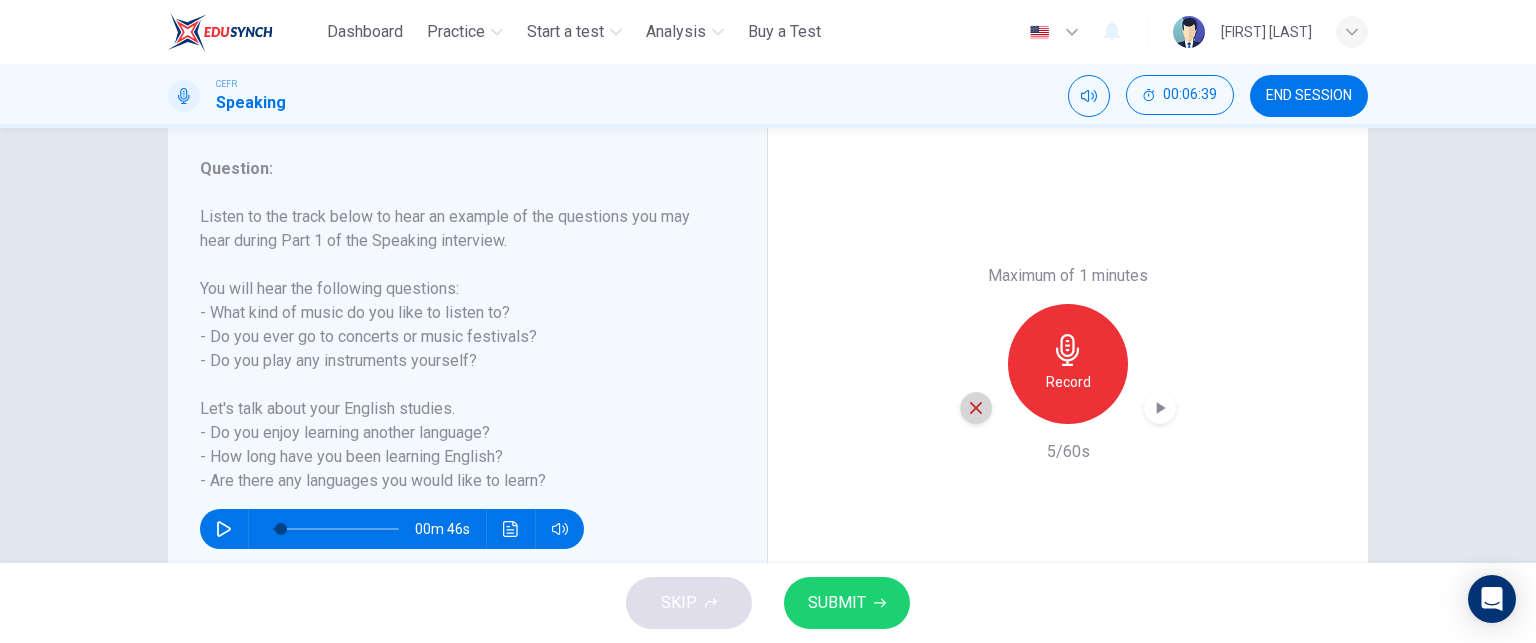 click at bounding box center (976, 408) 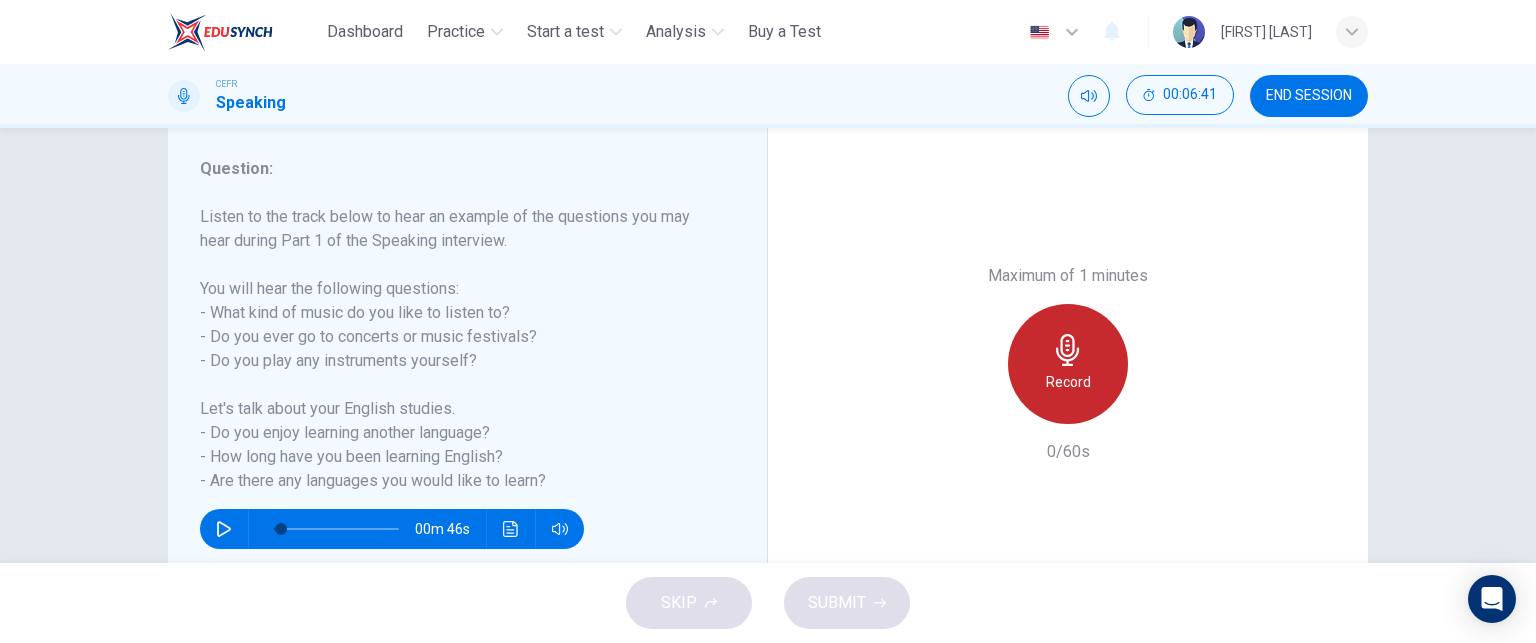 click on "Record" at bounding box center (1068, 382) 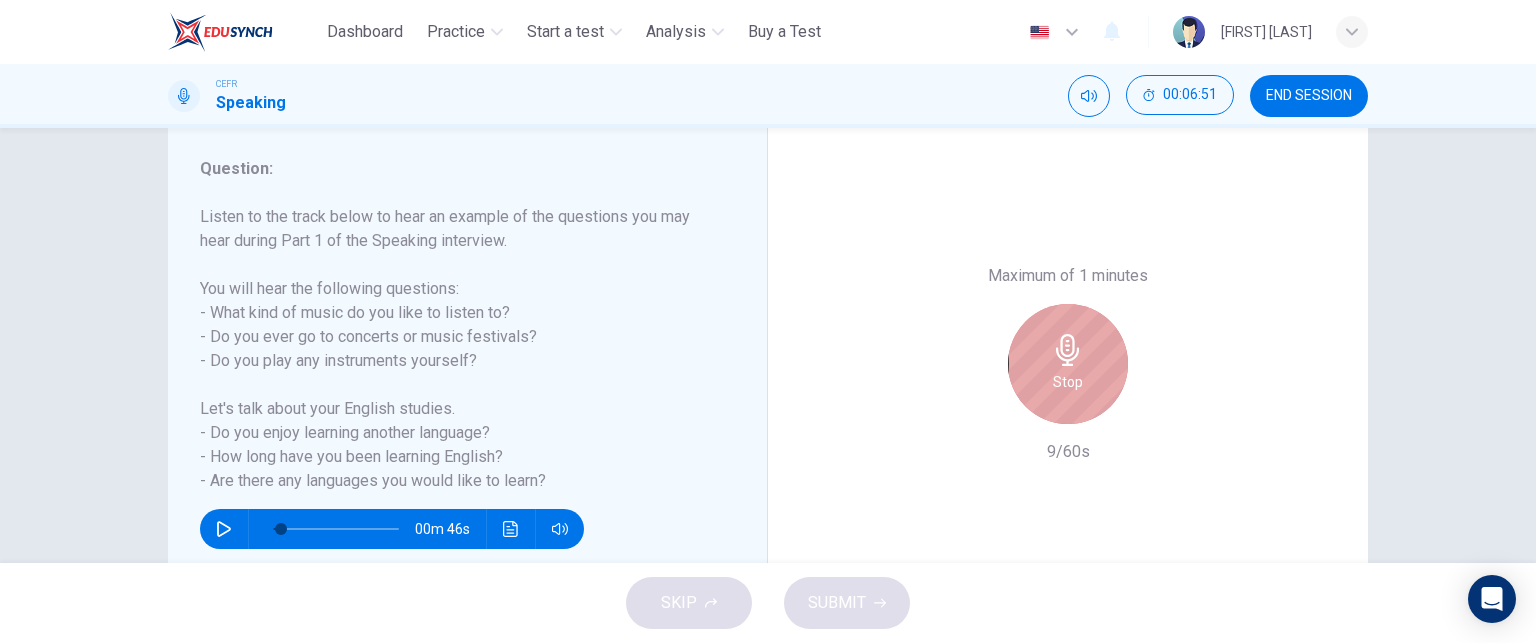 click on "Stop" at bounding box center (1068, 382) 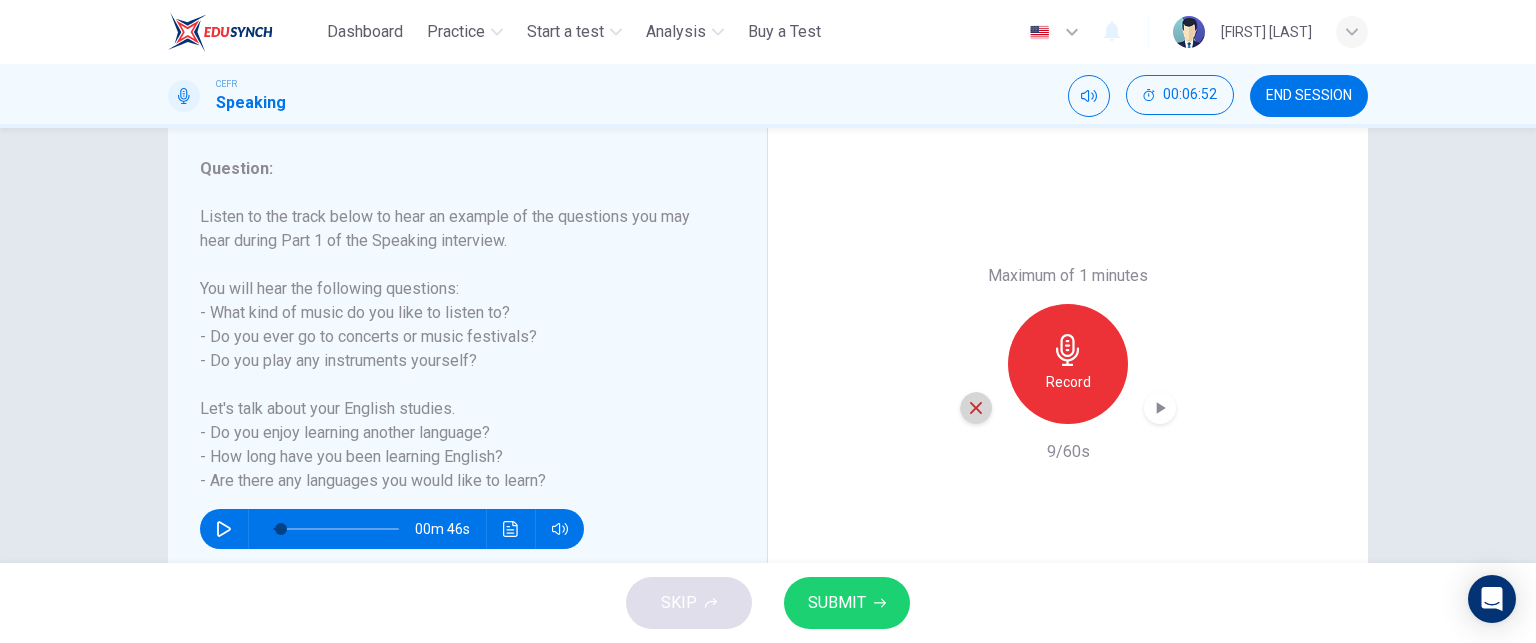 click at bounding box center (976, 408) 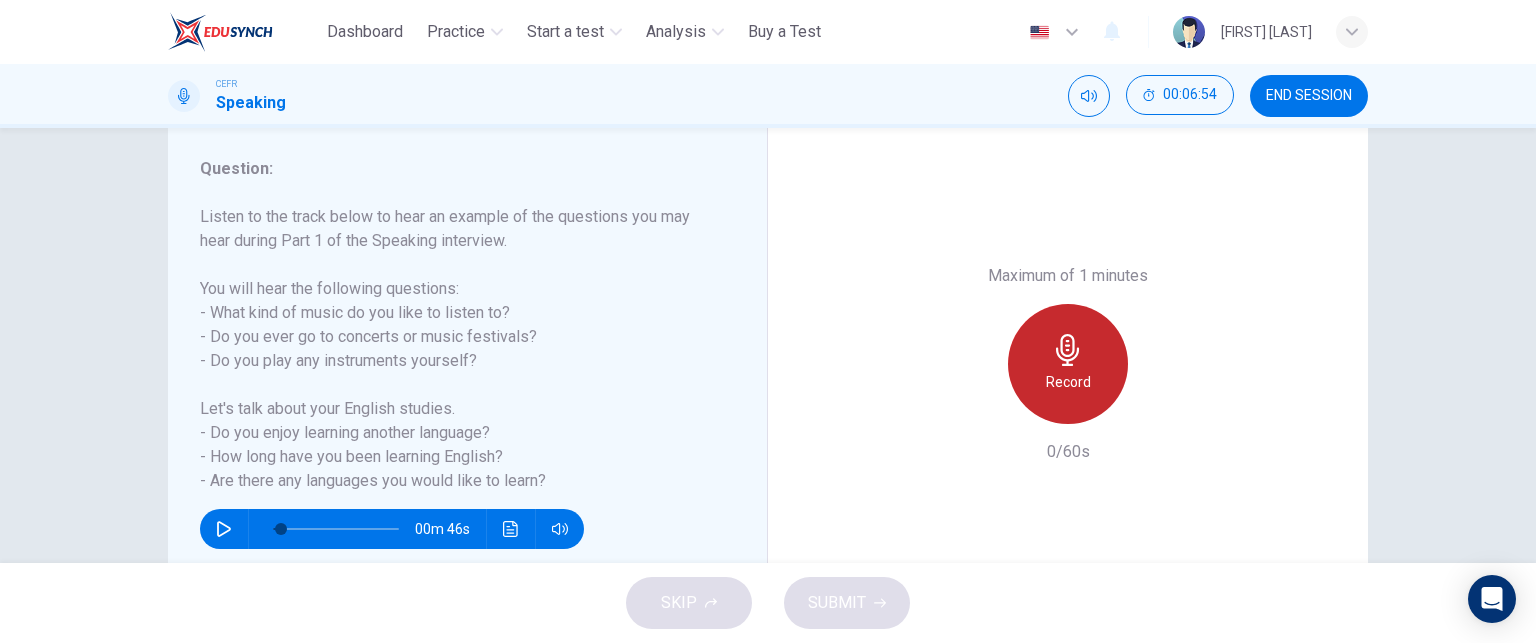 click on "Record" at bounding box center [1068, 364] 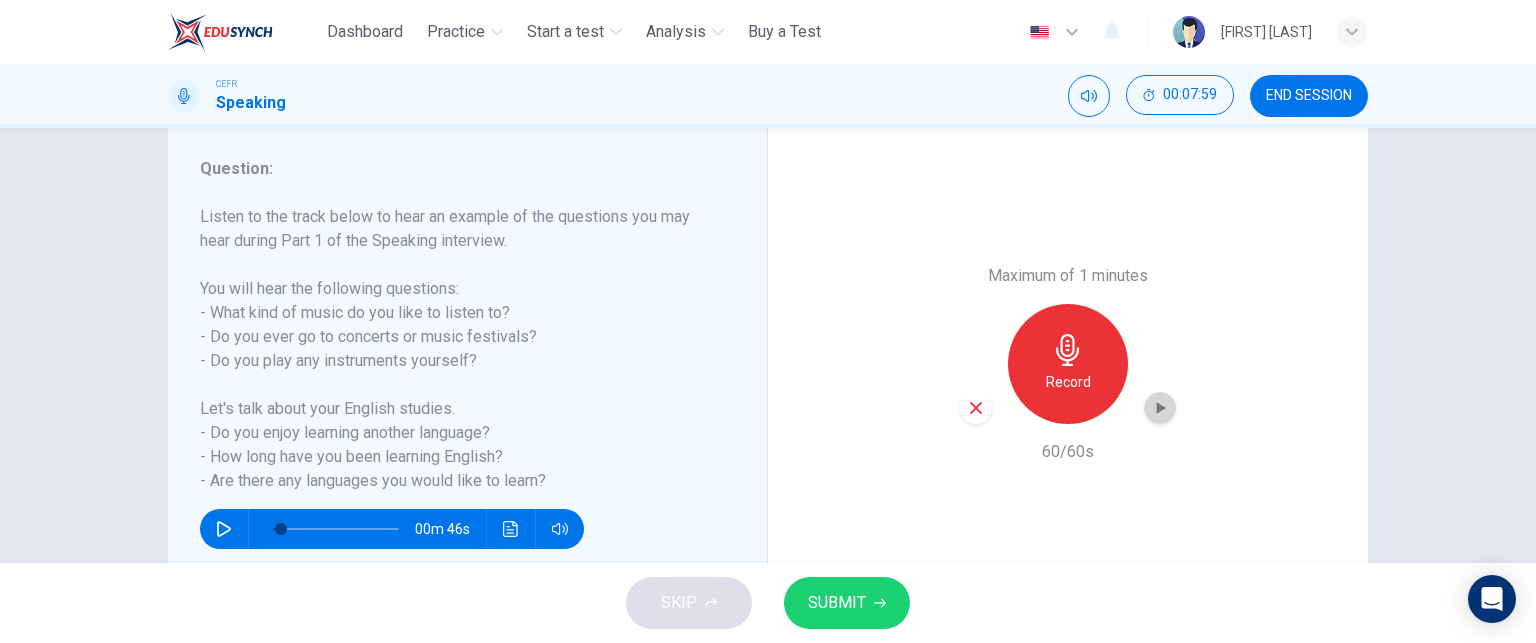 click at bounding box center (1160, 408) 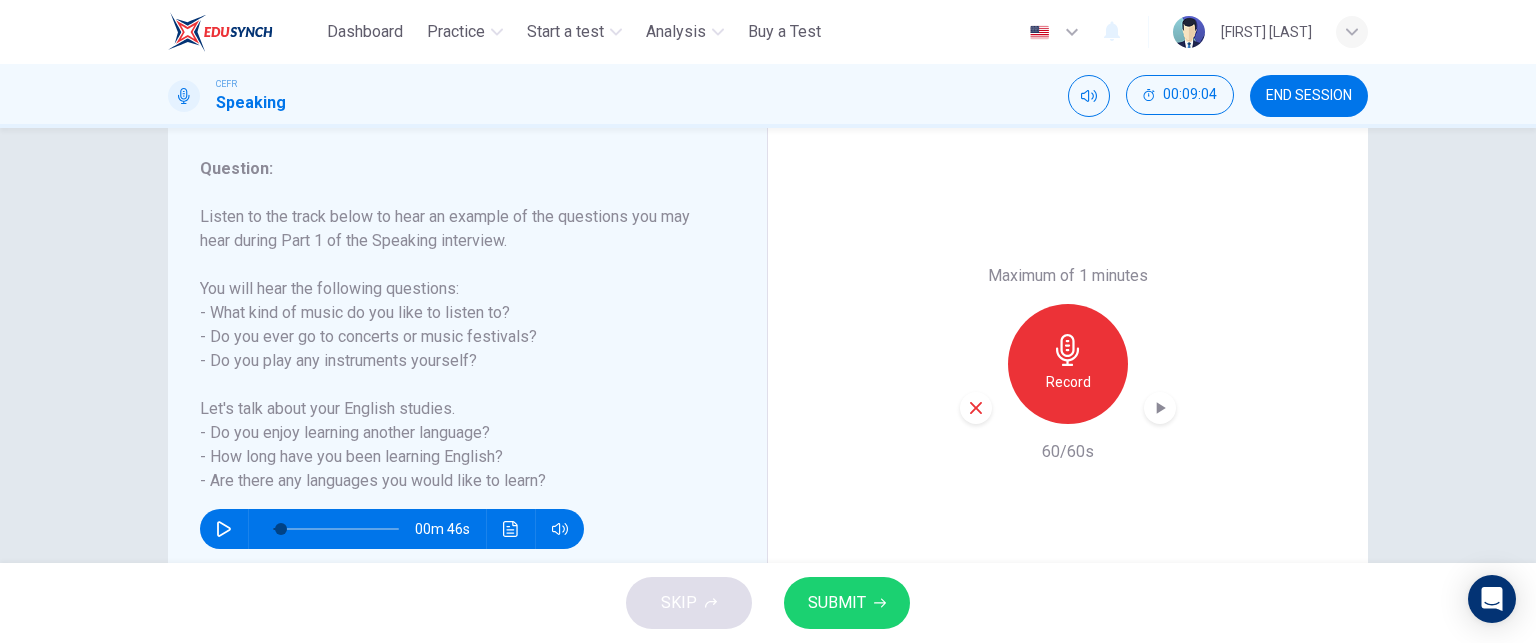 click on "SUBMIT" at bounding box center [837, 603] 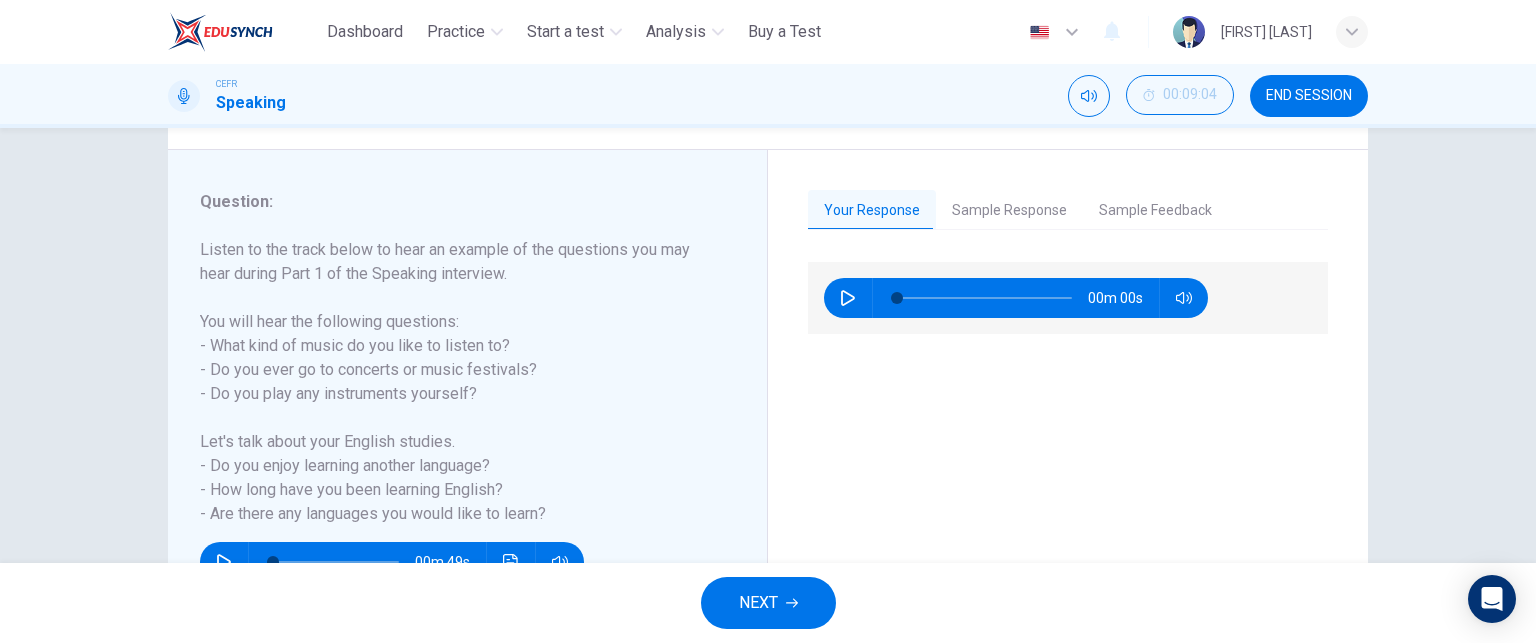 scroll, scrollTop: 218, scrollLeft: 0, axis: vertical 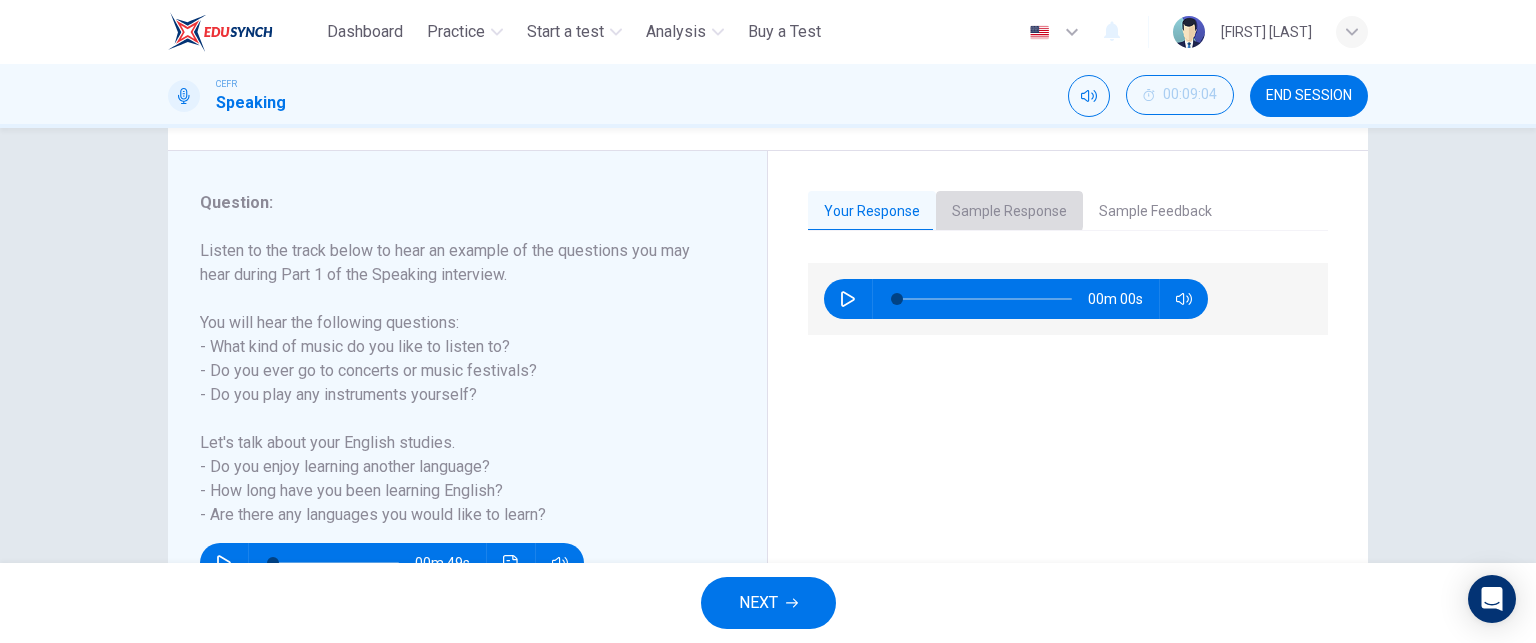 click on "Sample Response" at bounding box center (1009, 212) 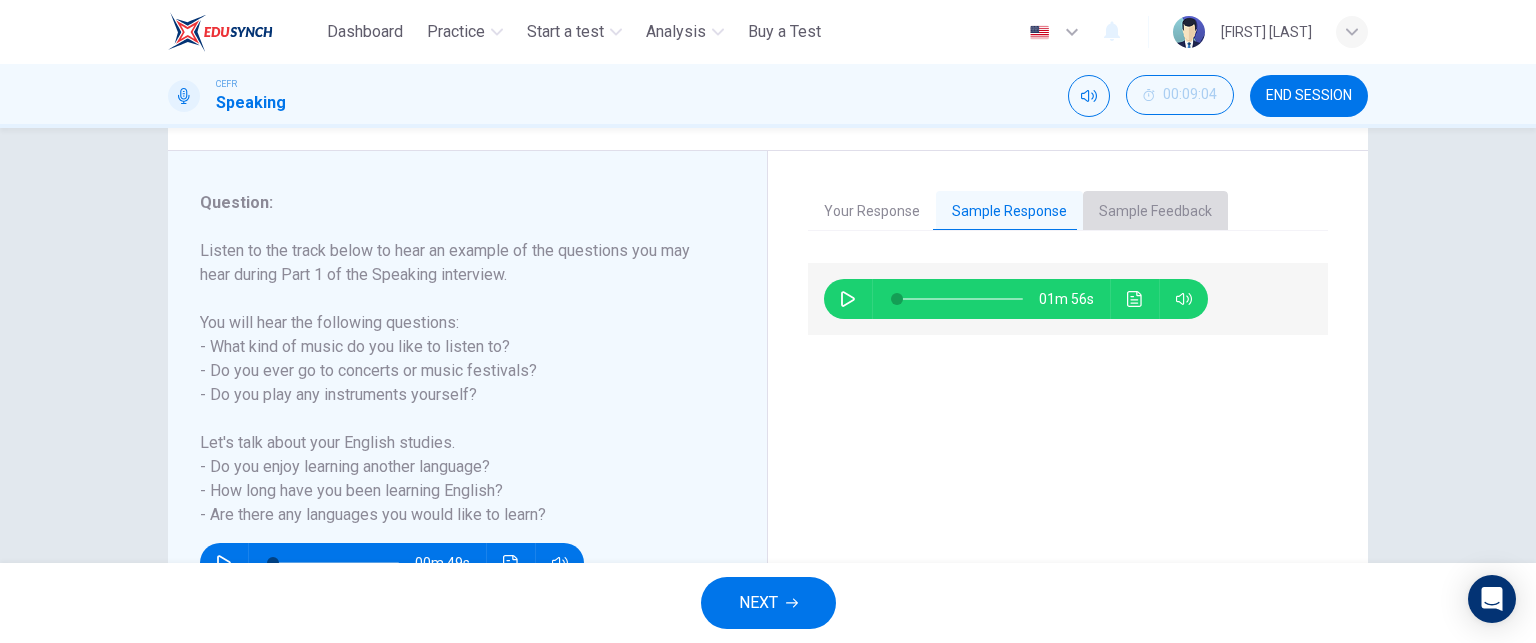 click on "Sample Feedback" at bounding box center (1155, 212) 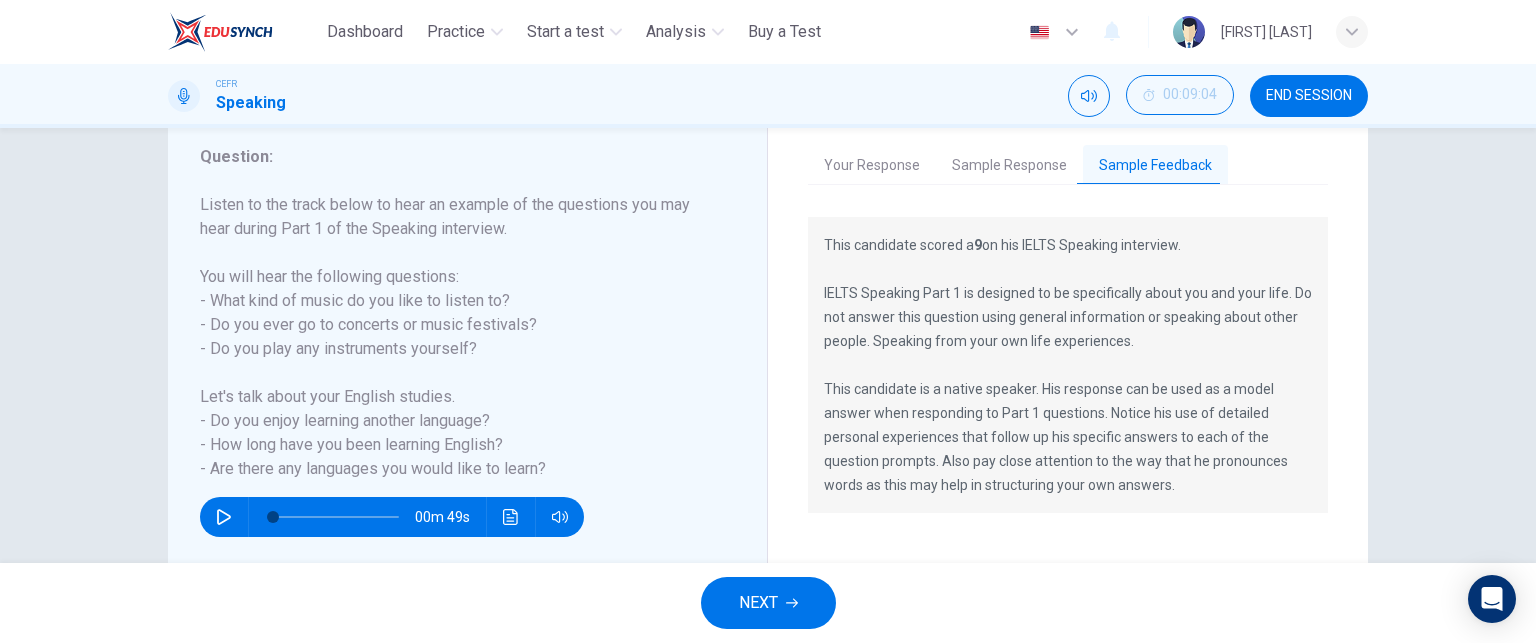 scroll, scrollTop: 264, scrollLeft: 0, axis: vertical 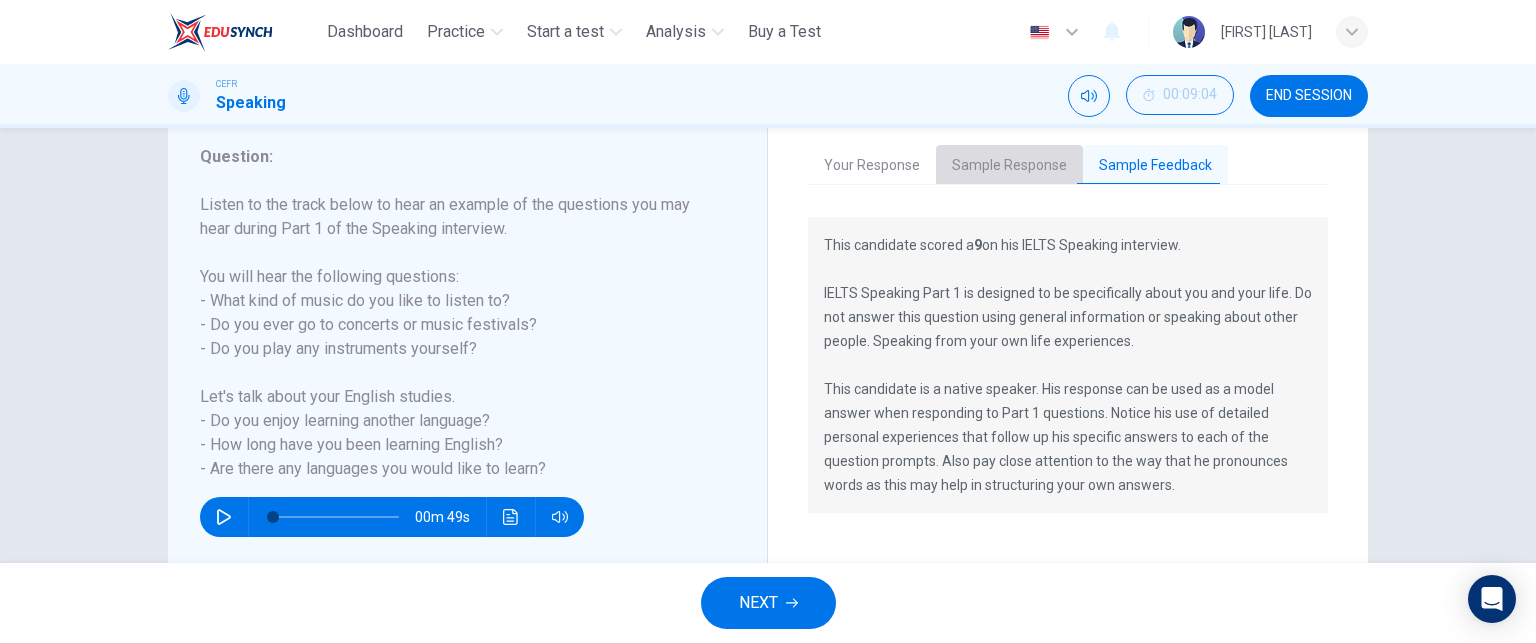 click on "Sample Response" at bounding box center (1009, 166) 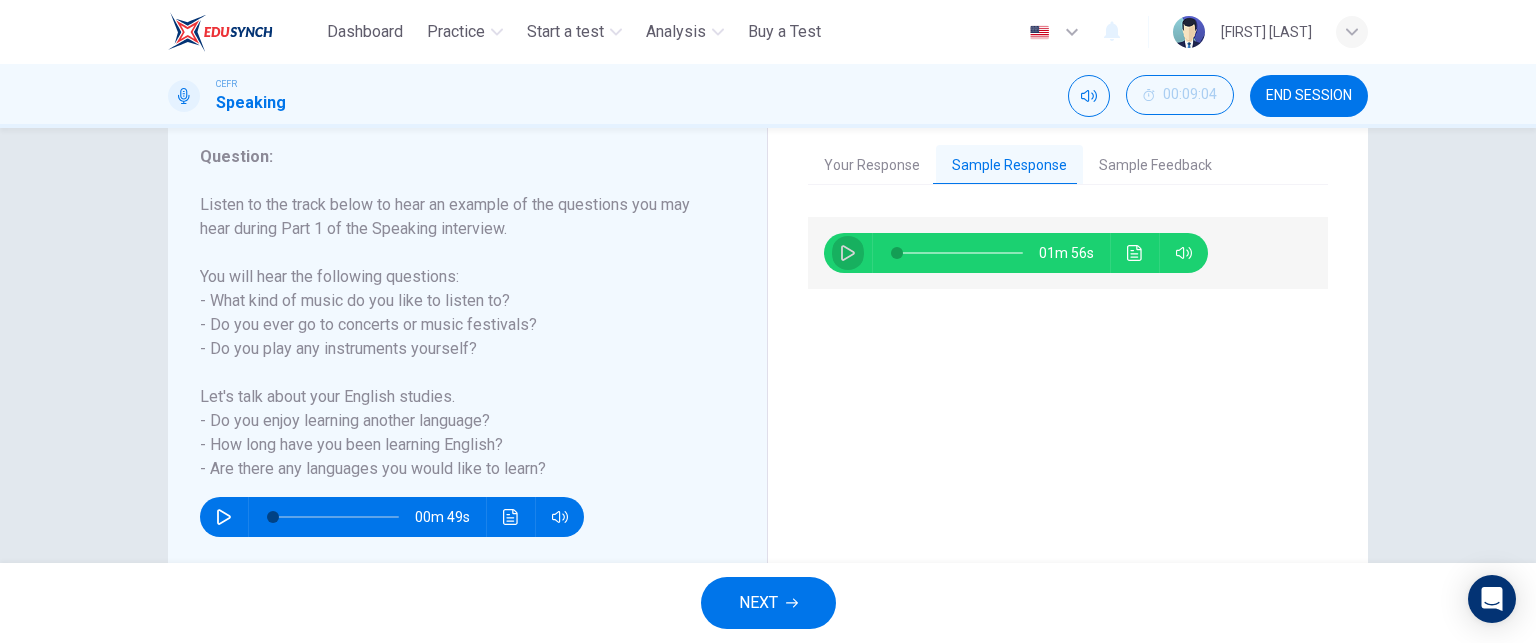 click at bounding box center (848, 253) 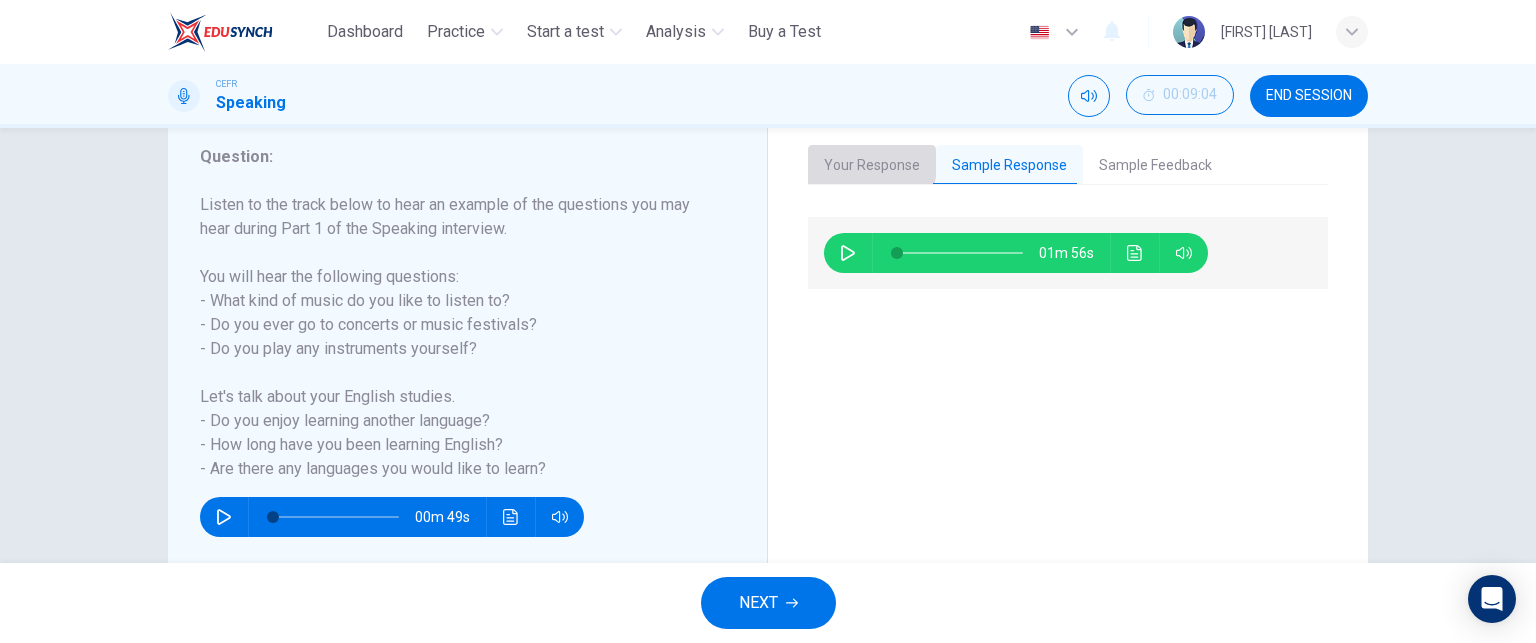 click on "Your Response" at bounding box center [872, 166] 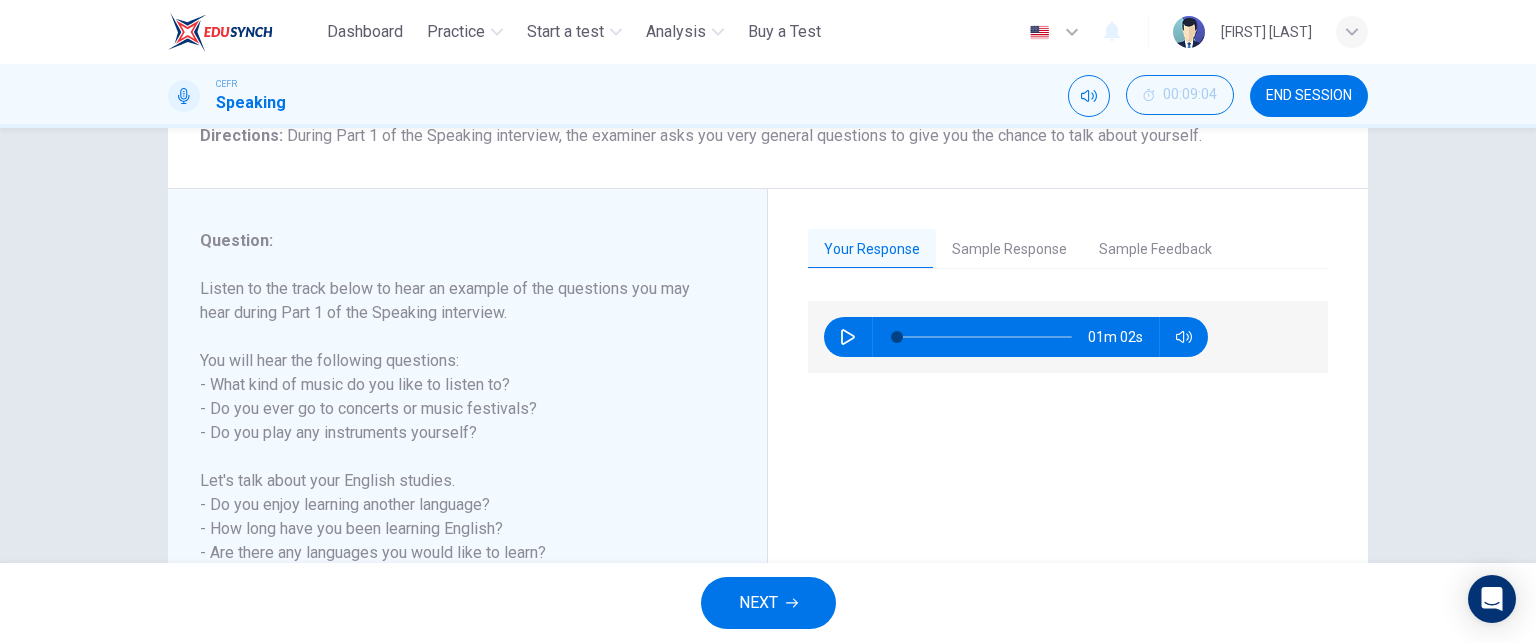 scroll, scrollTop: 180, scrollLeft: 0, axis: vertical 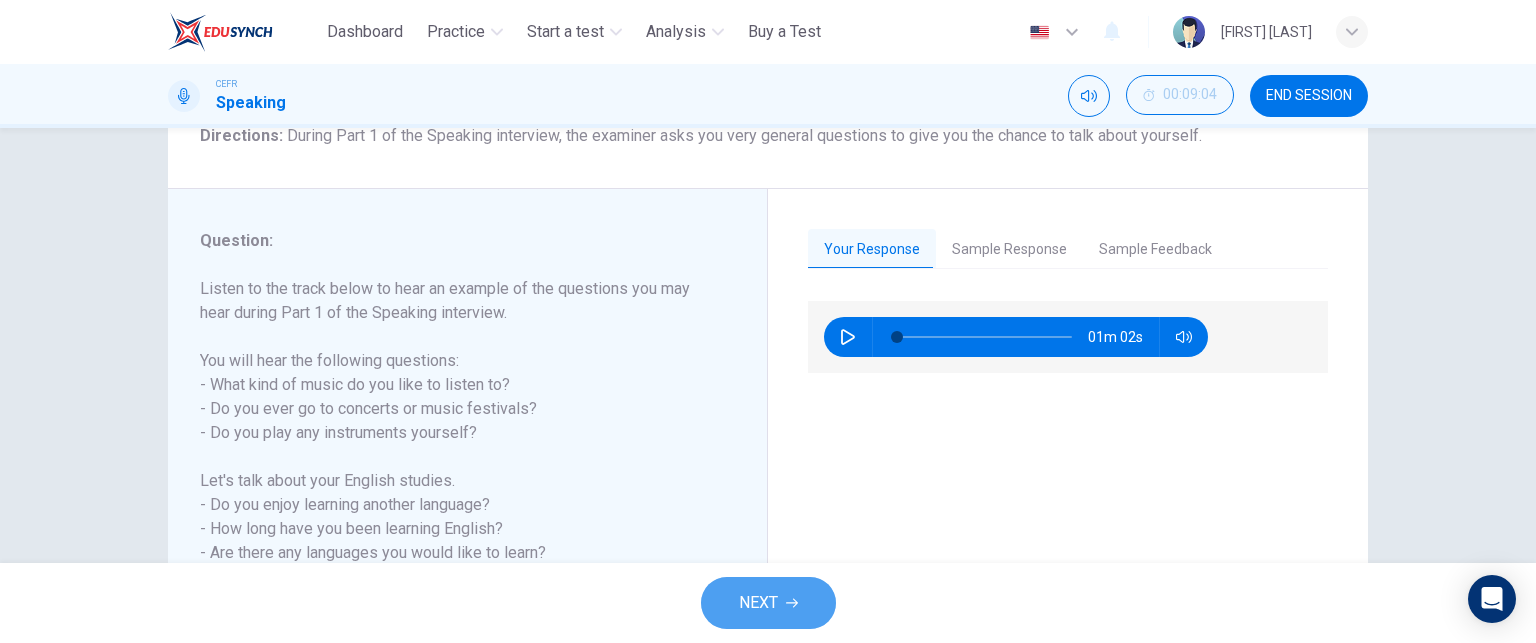 click on "NEXT" at bounding box center (758, 603) 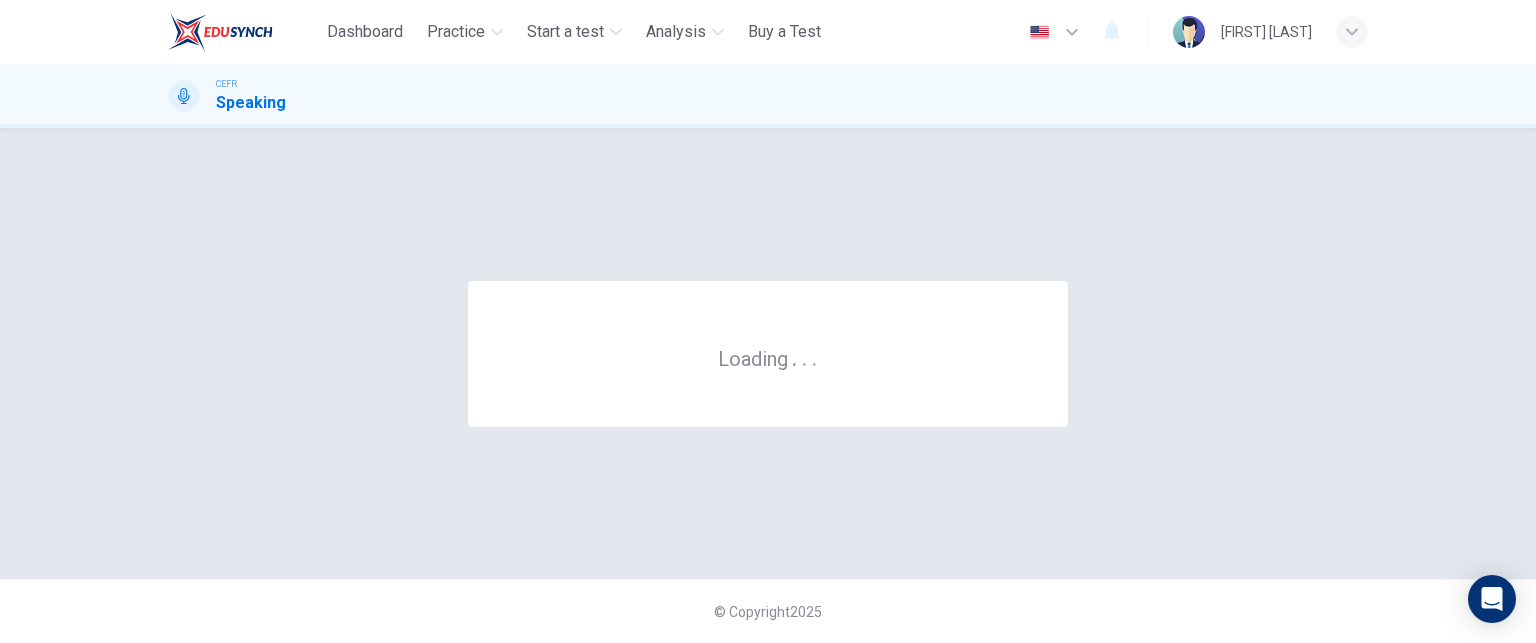 scroll, scrollTop: 0, scrollLeft: 0, axis: both 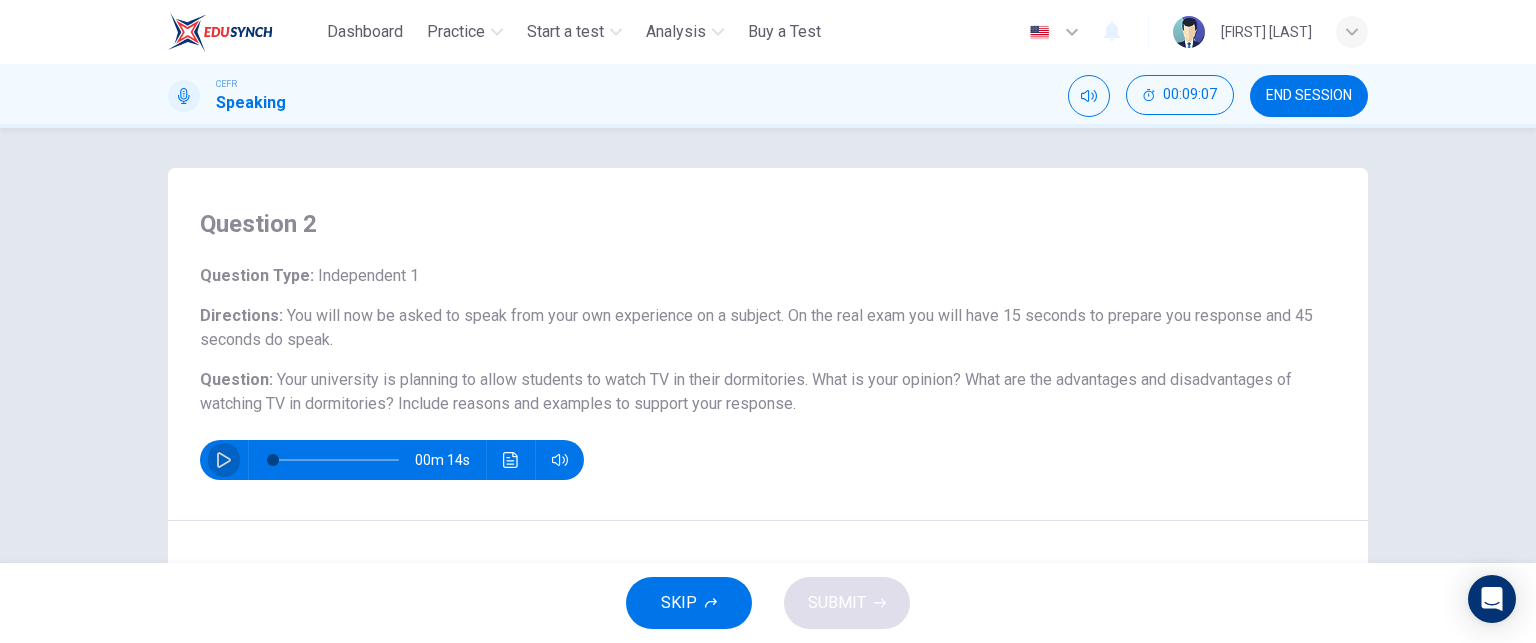 click at bounding box center (224, 460) 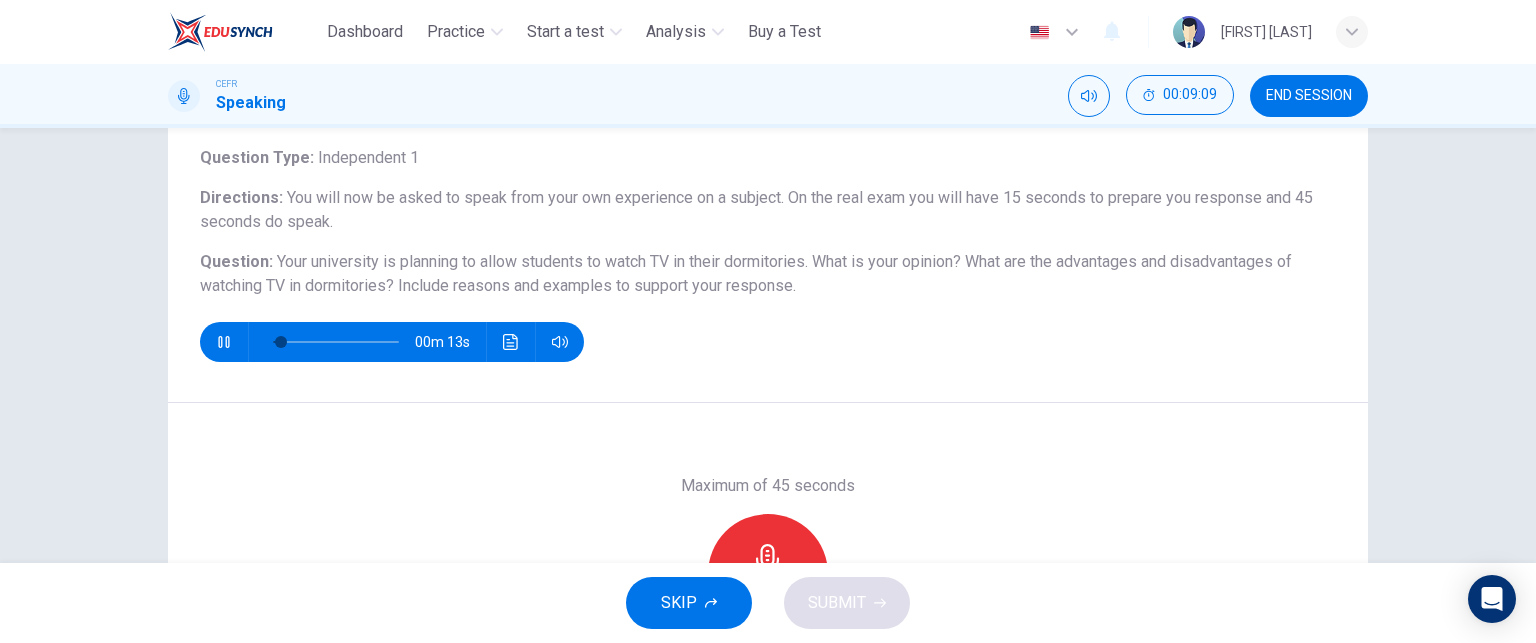 scroll, scrollTop: 119, scrollLeft: 0, axis: vertical 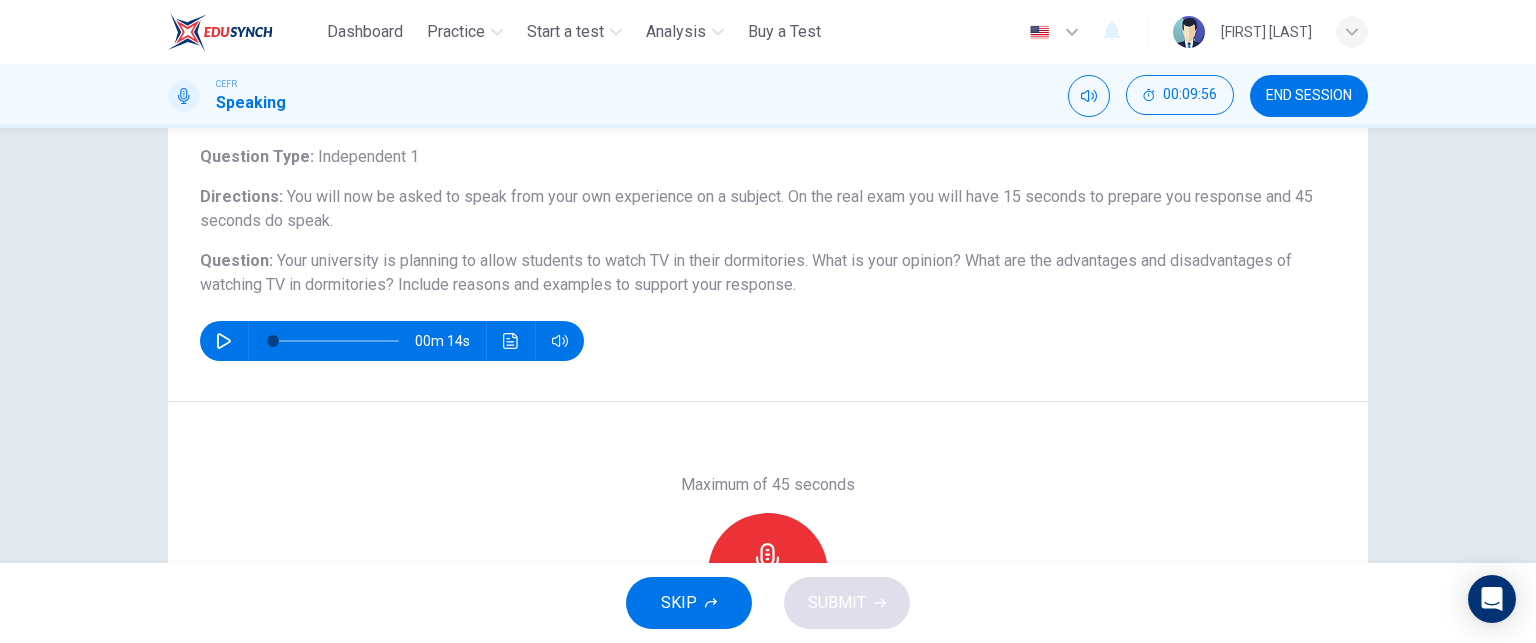 drag, startPoint x: 826, startPoint y: 282, endPoint x: 368, endPoint y: 261, distance: 458.4812 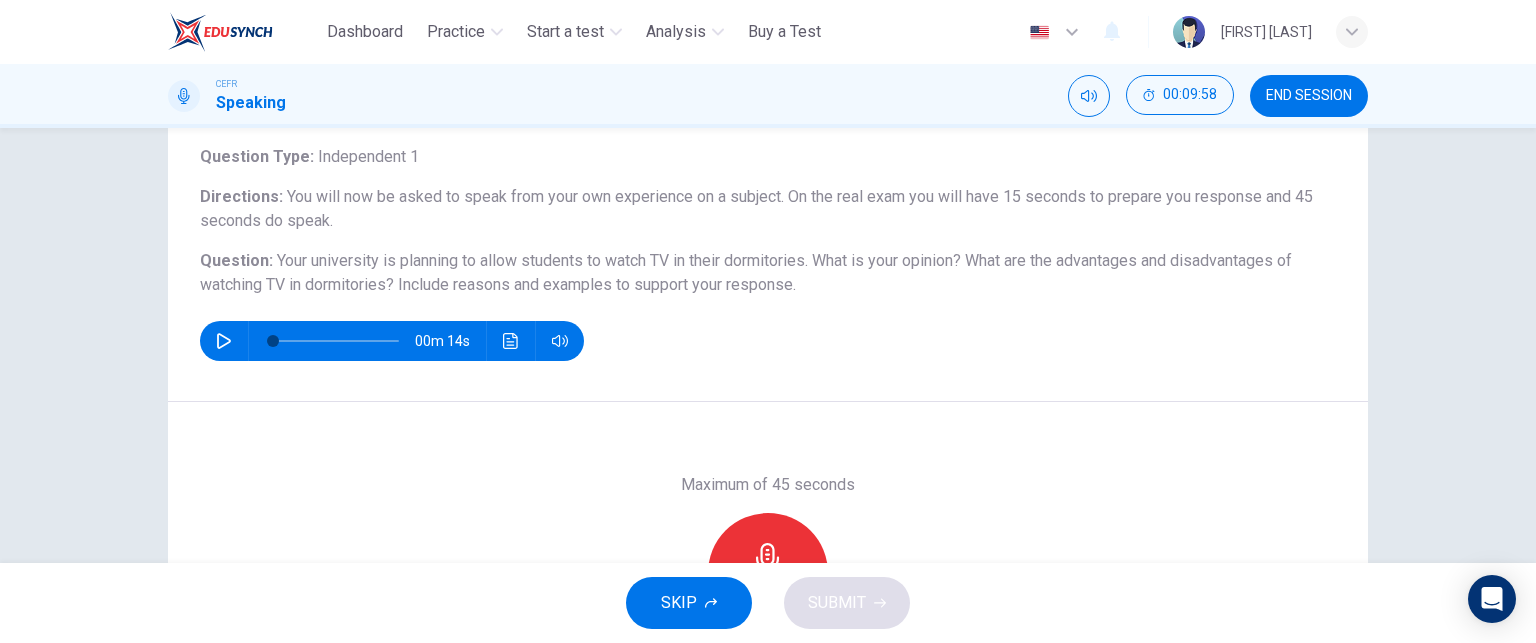 drag, startPoint x: 269, startPoint y: 259, endPoint x: 793, endPoint y: 291, distance: 524.9762 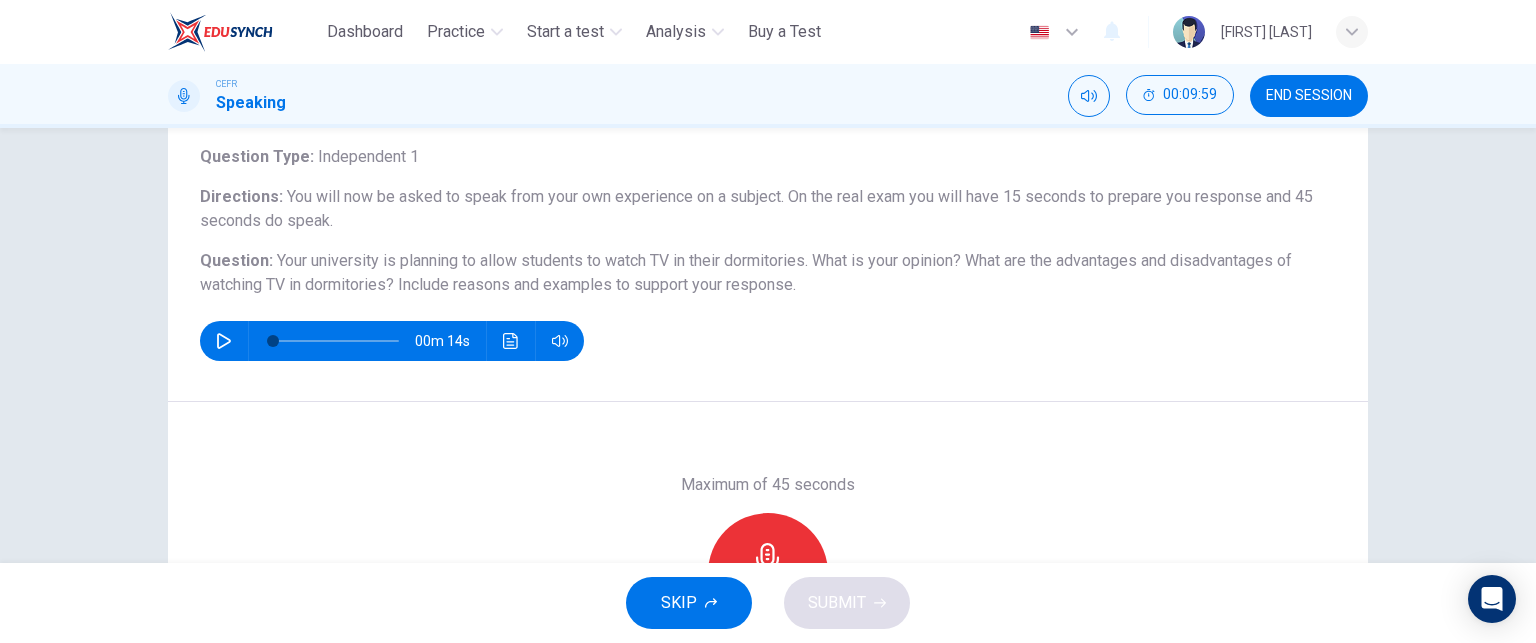 drag, startPoint x: 793, startPoint y: 291, endPoint x: 513, endPoint y: 191, distance: 297.32138 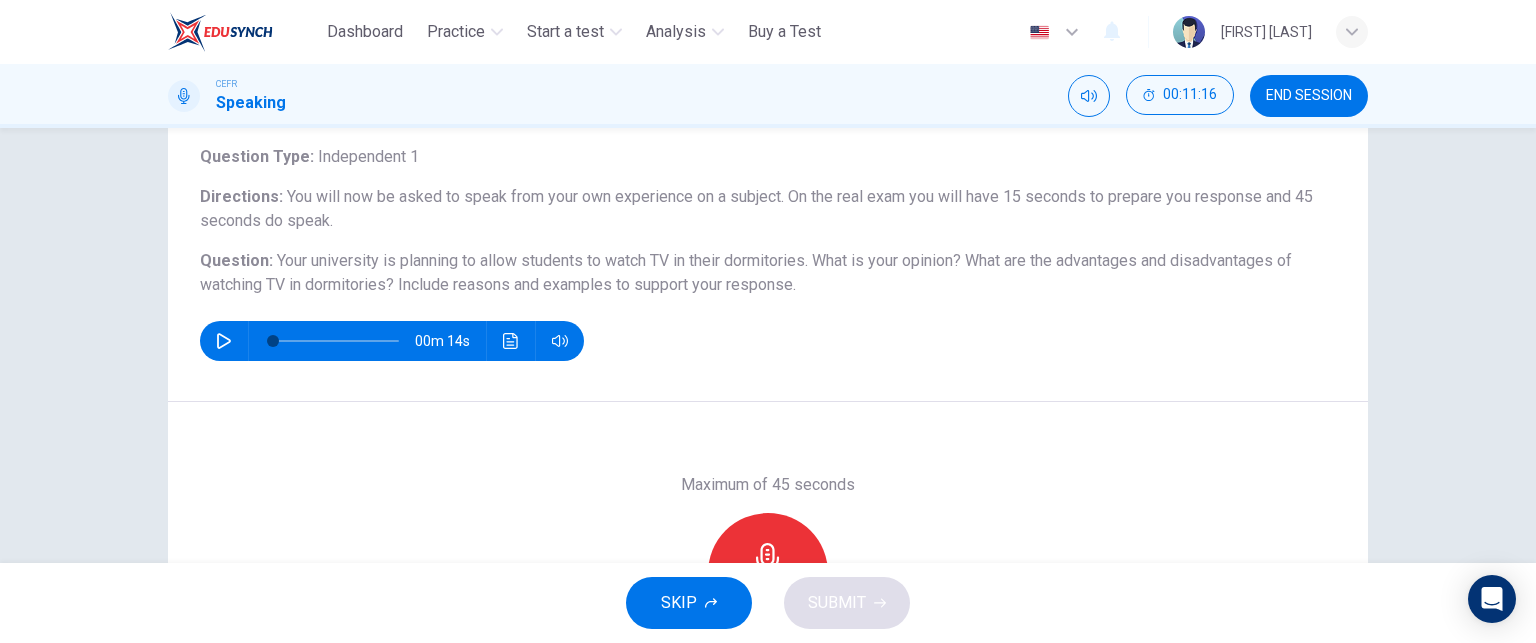 click on "Include reasons and examples to support your response." at bounding box center [597, 284] 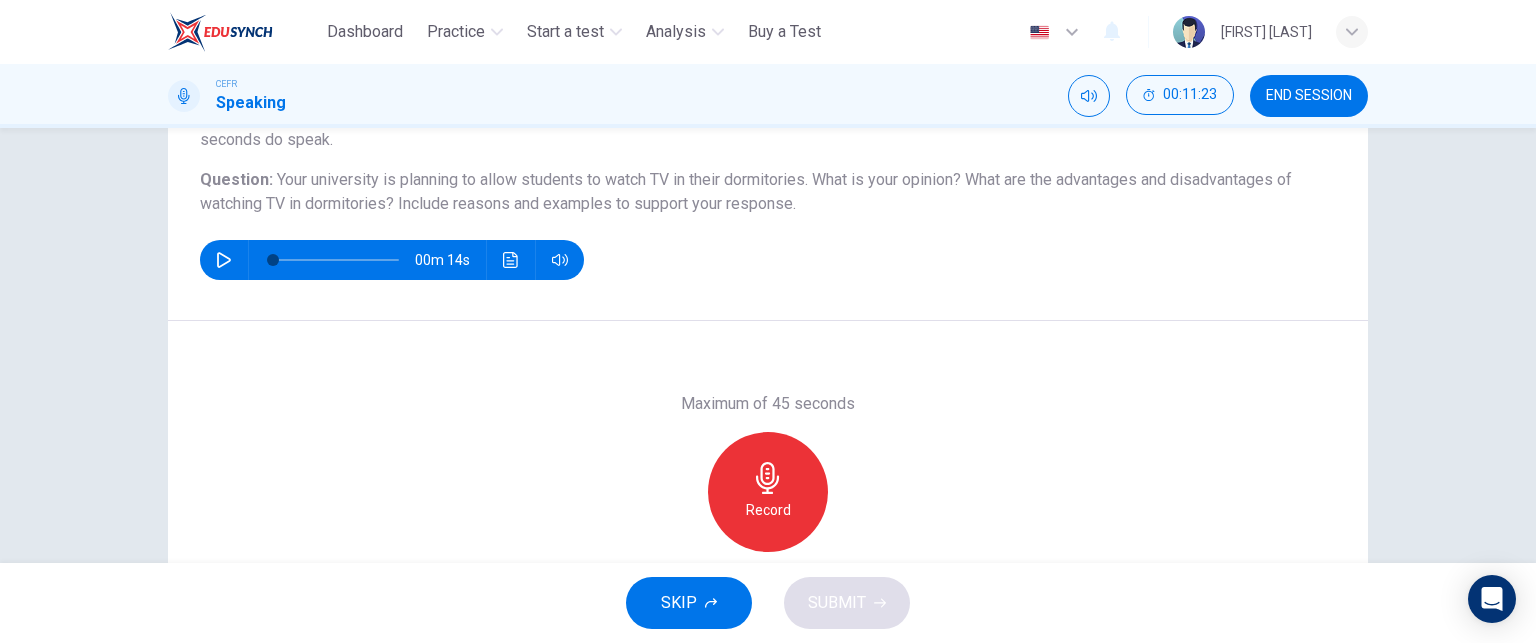 scroll, scrollTop: 200, scrollLeft: 0, axis: vertical 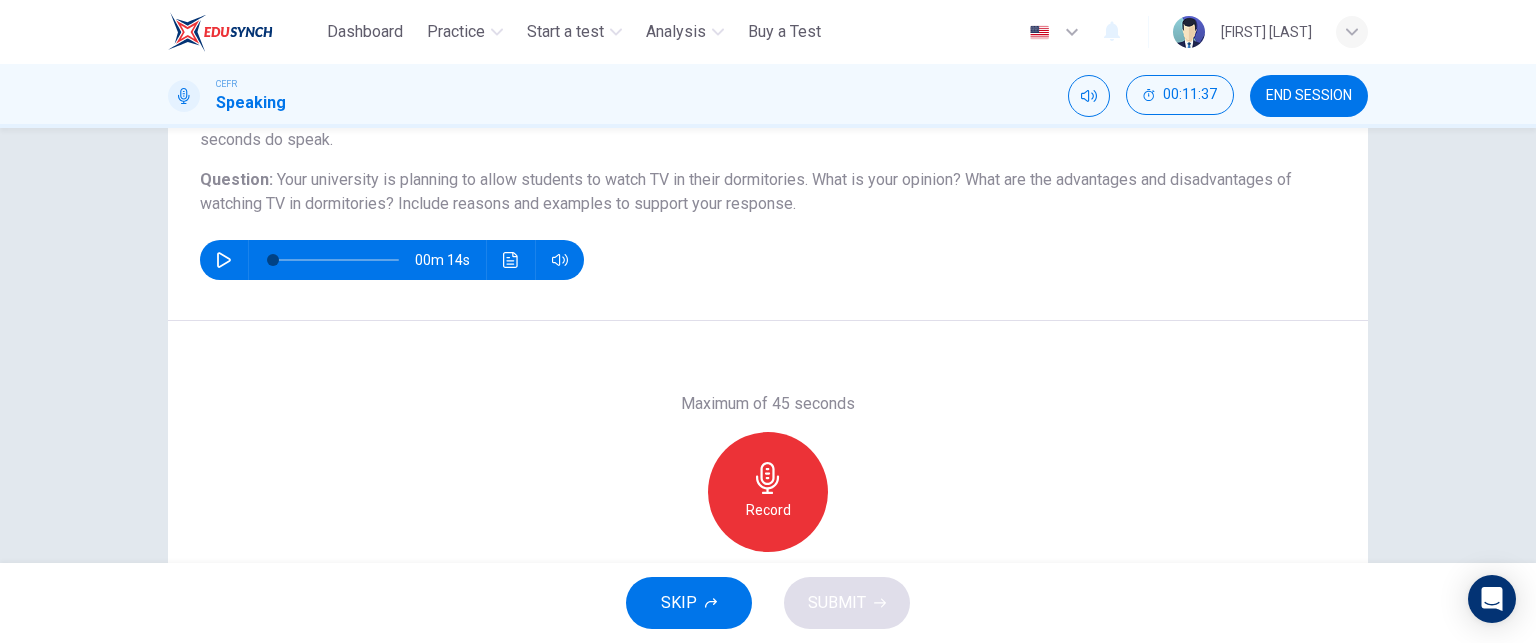 click on "00m 14s" at bounding box center (768, 260) 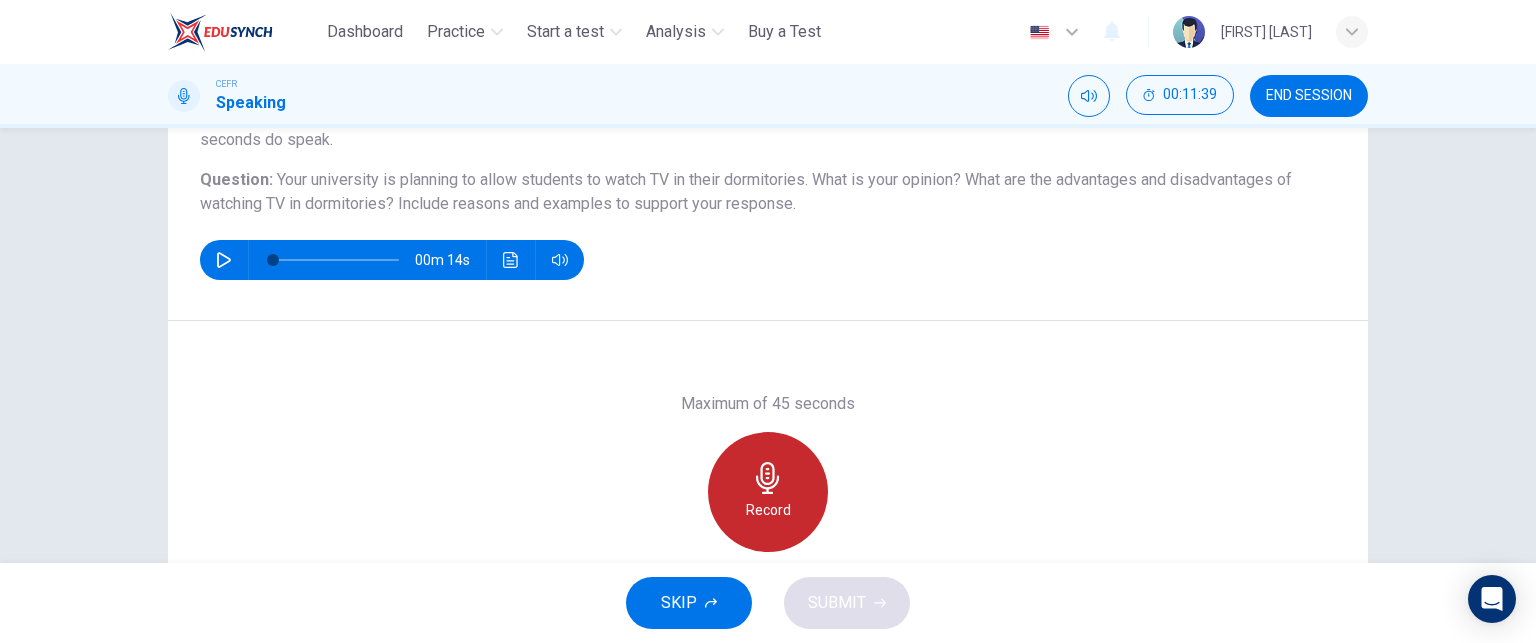 click at bounding box center [768, 478] 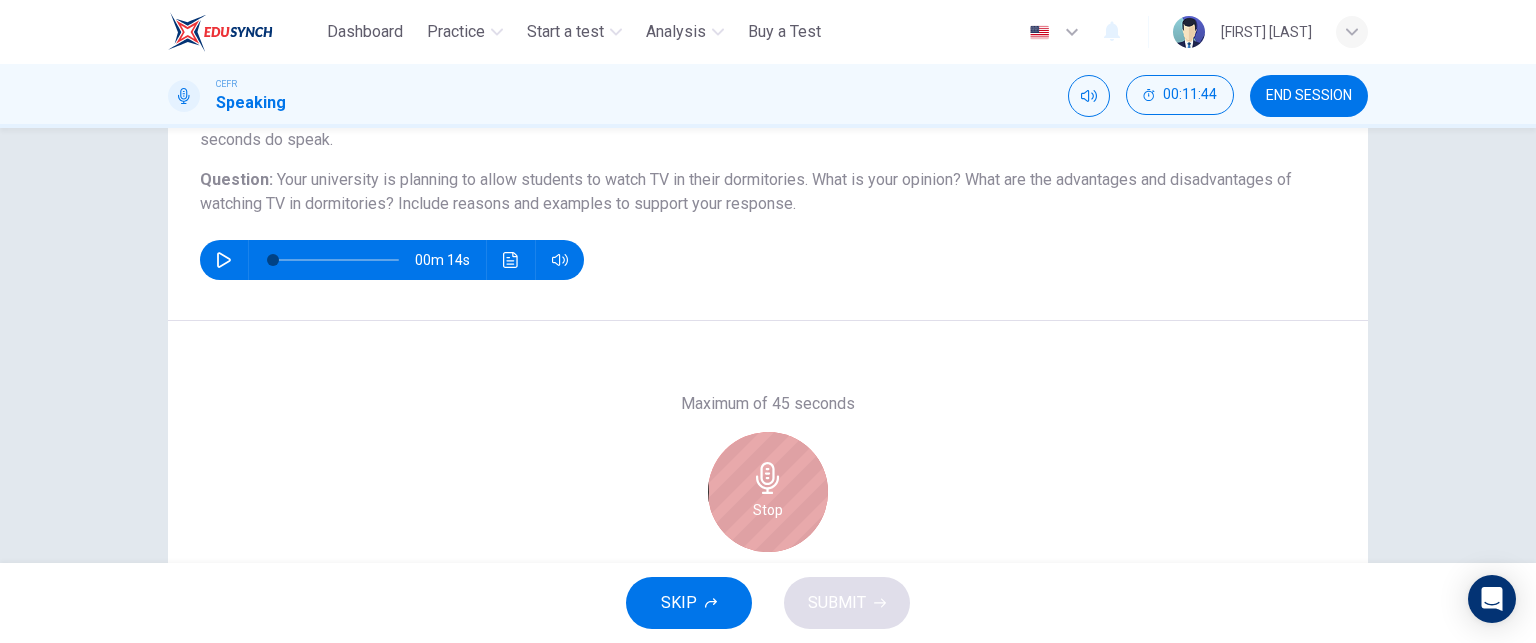 click at bounding box center [768, 478] 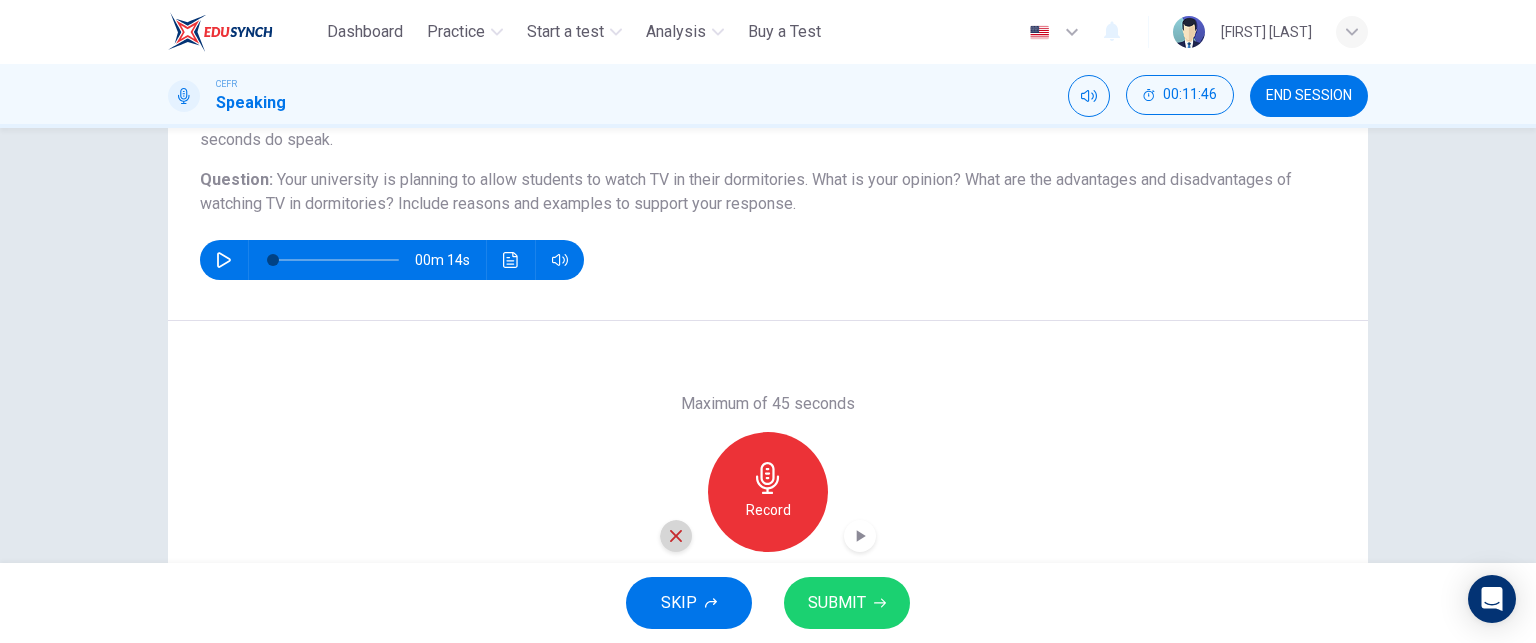 click at bounding box center (676, 536) 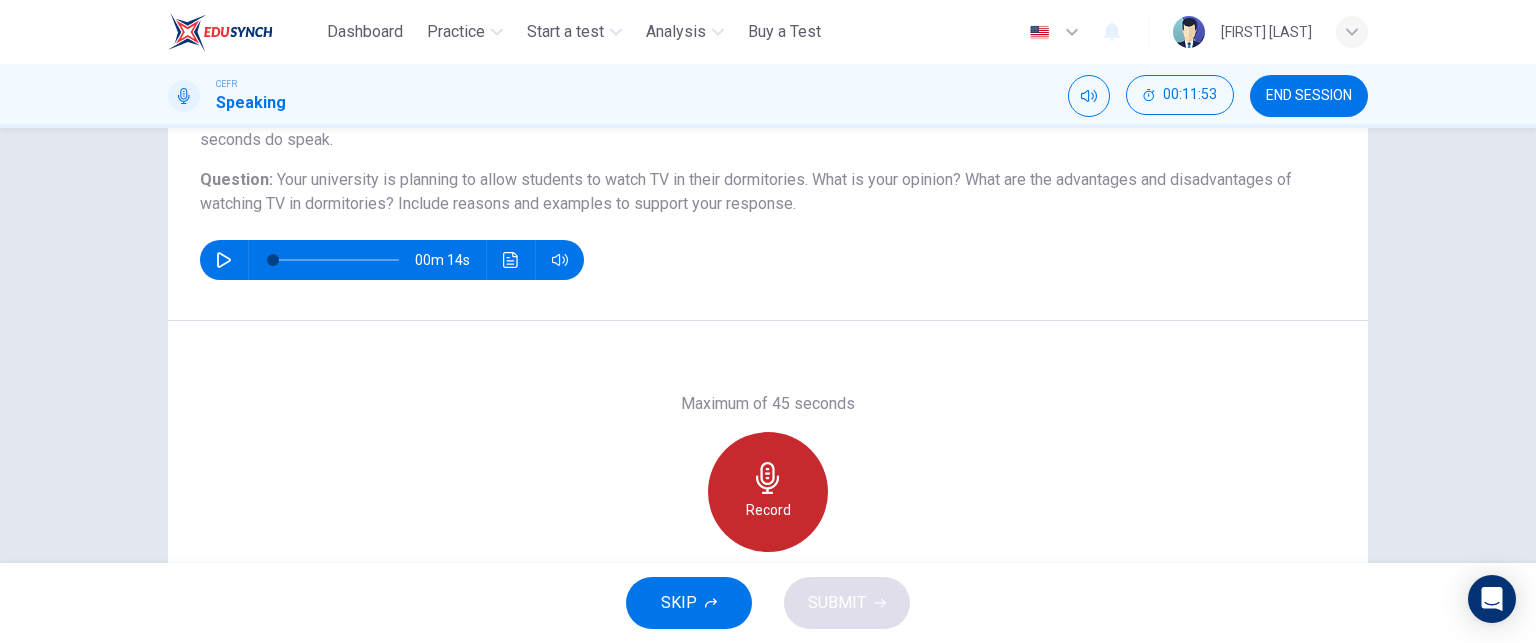 click at bounding box center [768, 478] 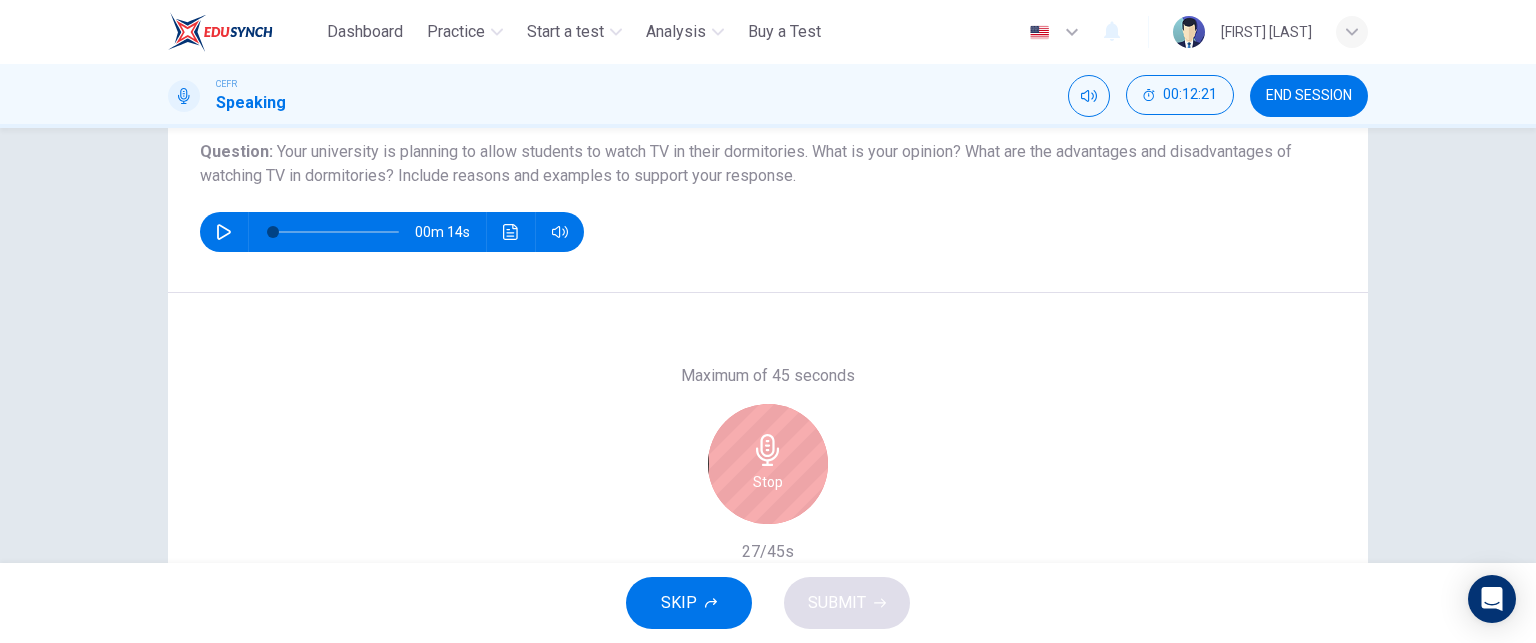 scroll, scrollTop: 230, scrollLeft: 0, axis: vertical 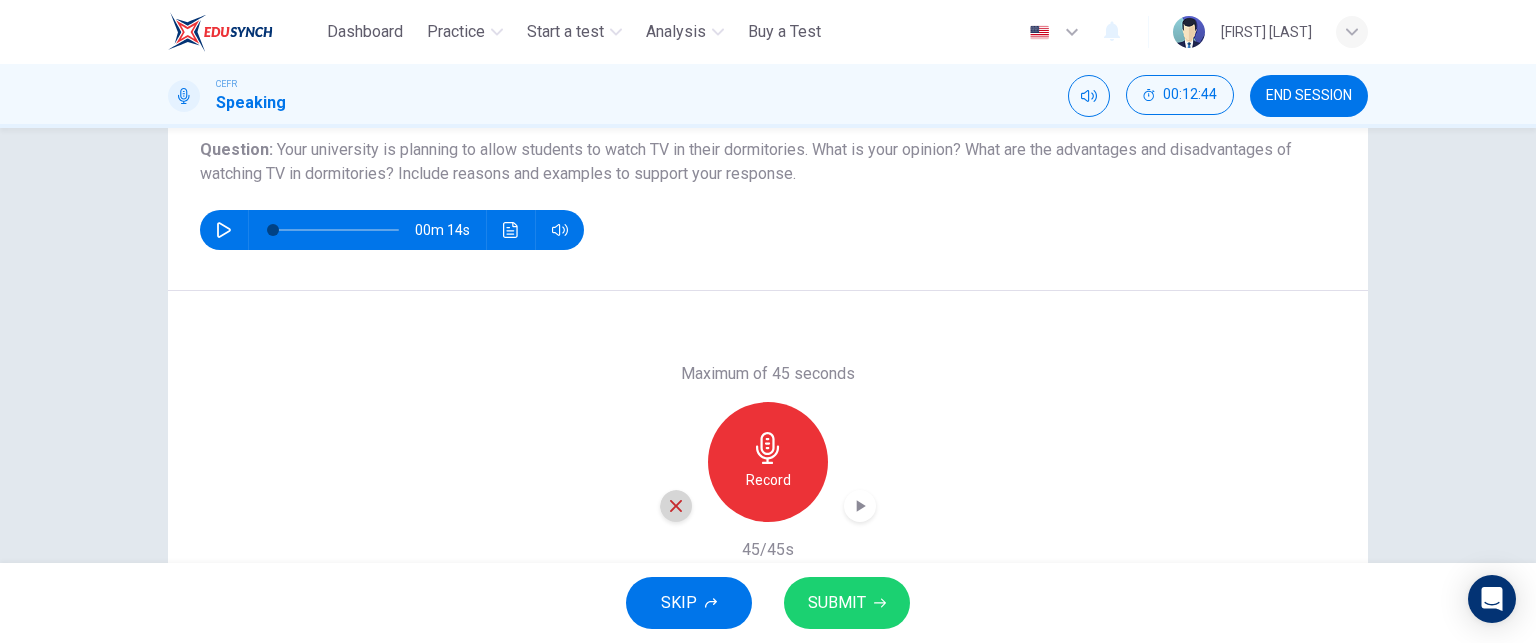 click at bounding box center (676, 506) 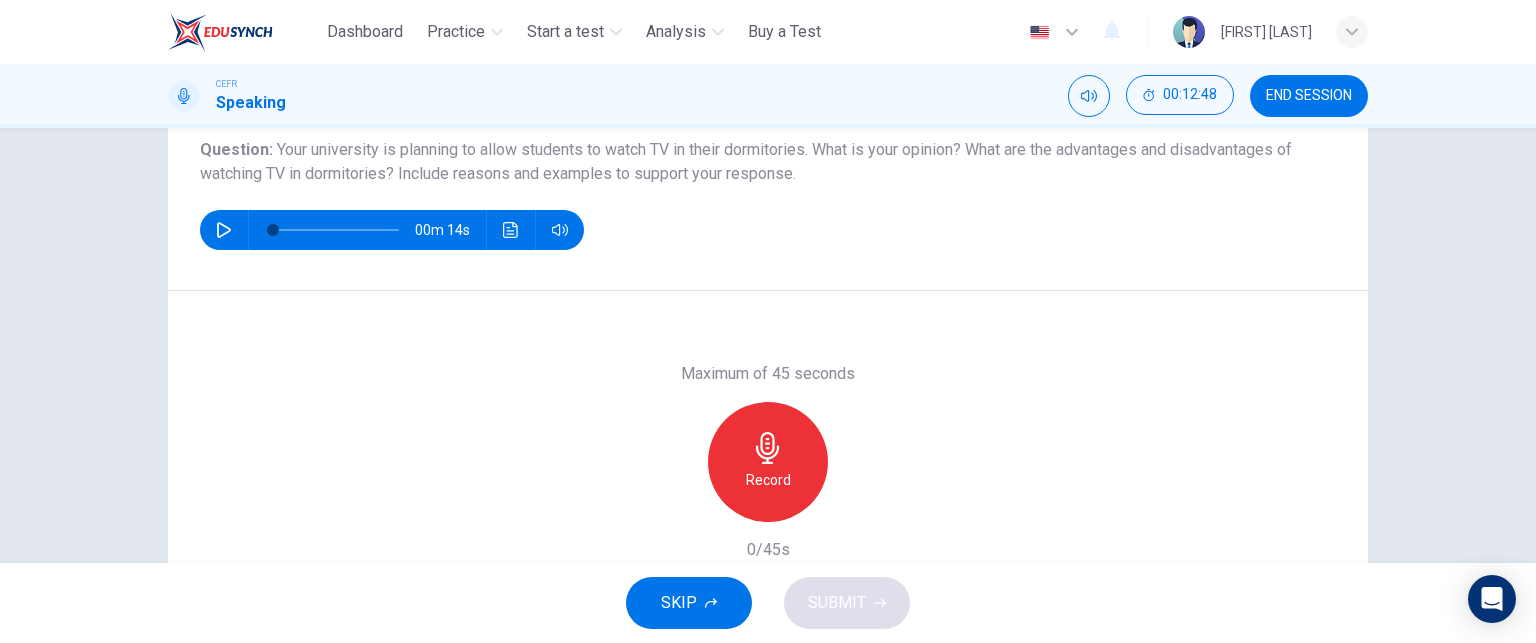 click at bounding box center (768, 448) 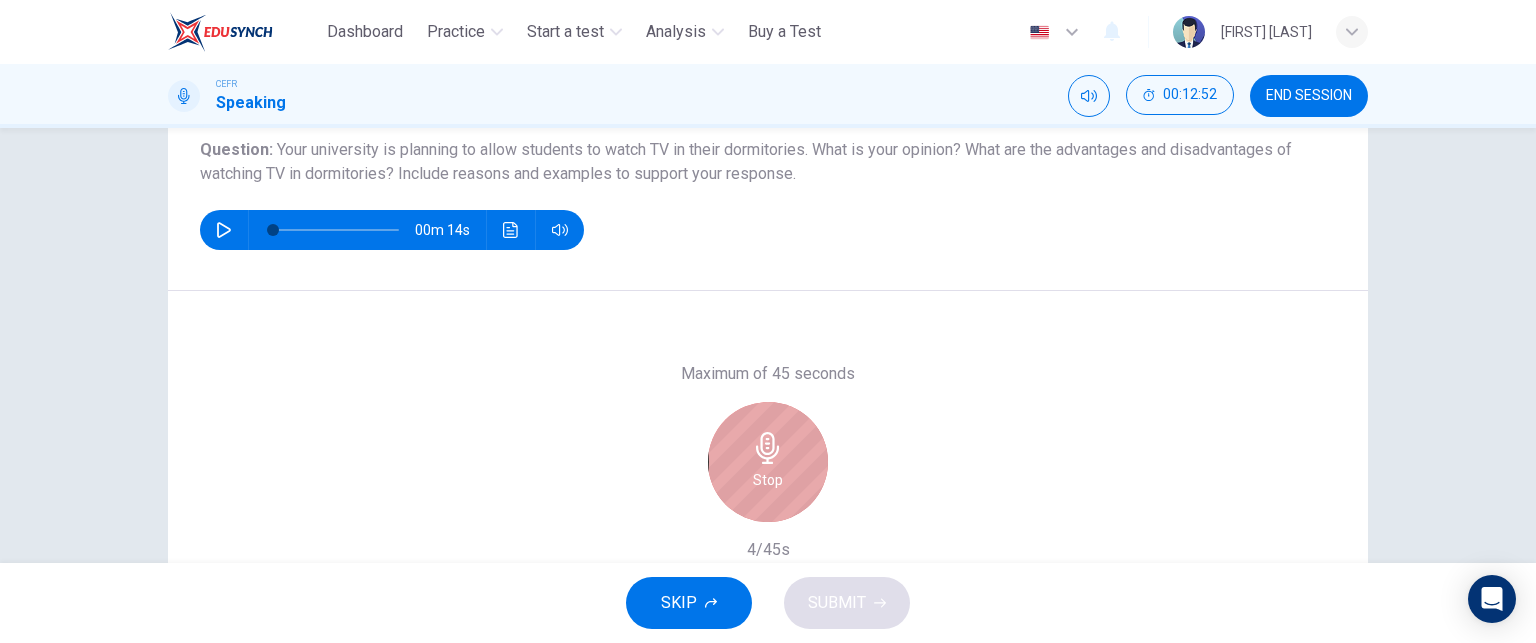 click on "Stop" at bounding box center [768, 462] 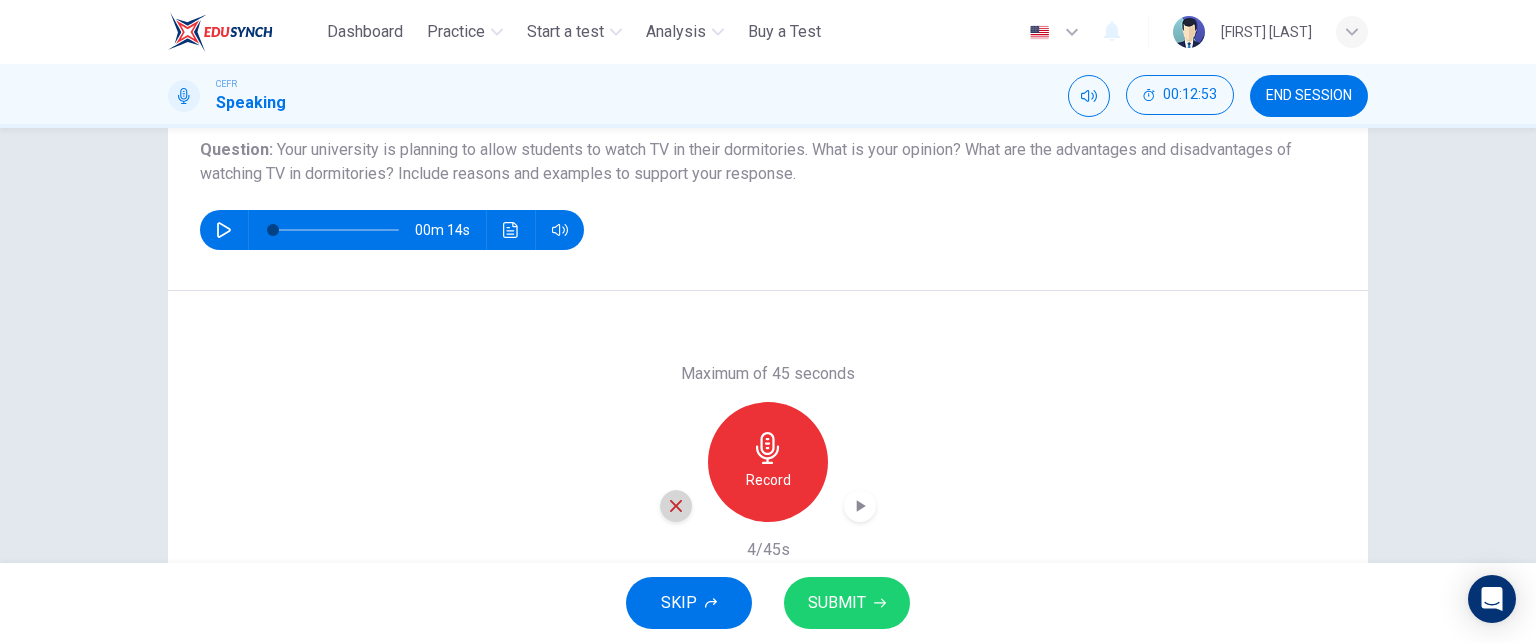 click at bounding box center (676, 506) 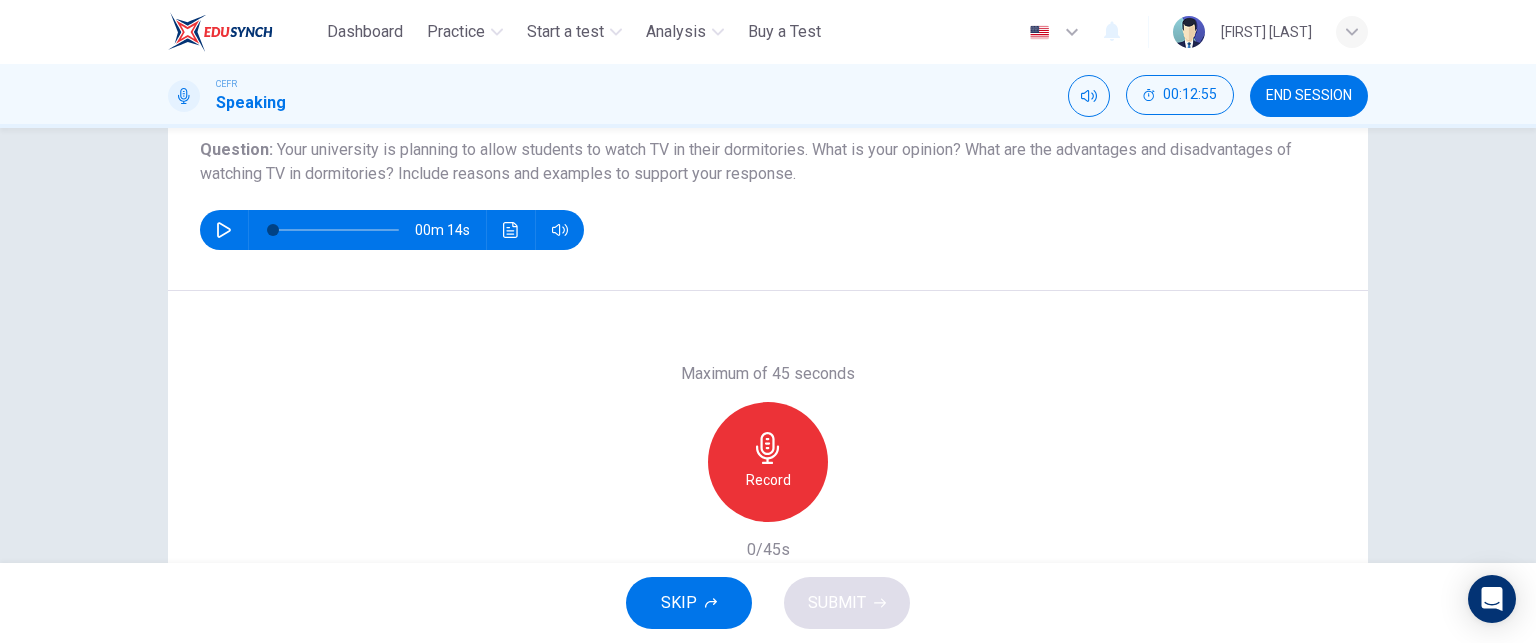 click at bounding box center (768, 448) 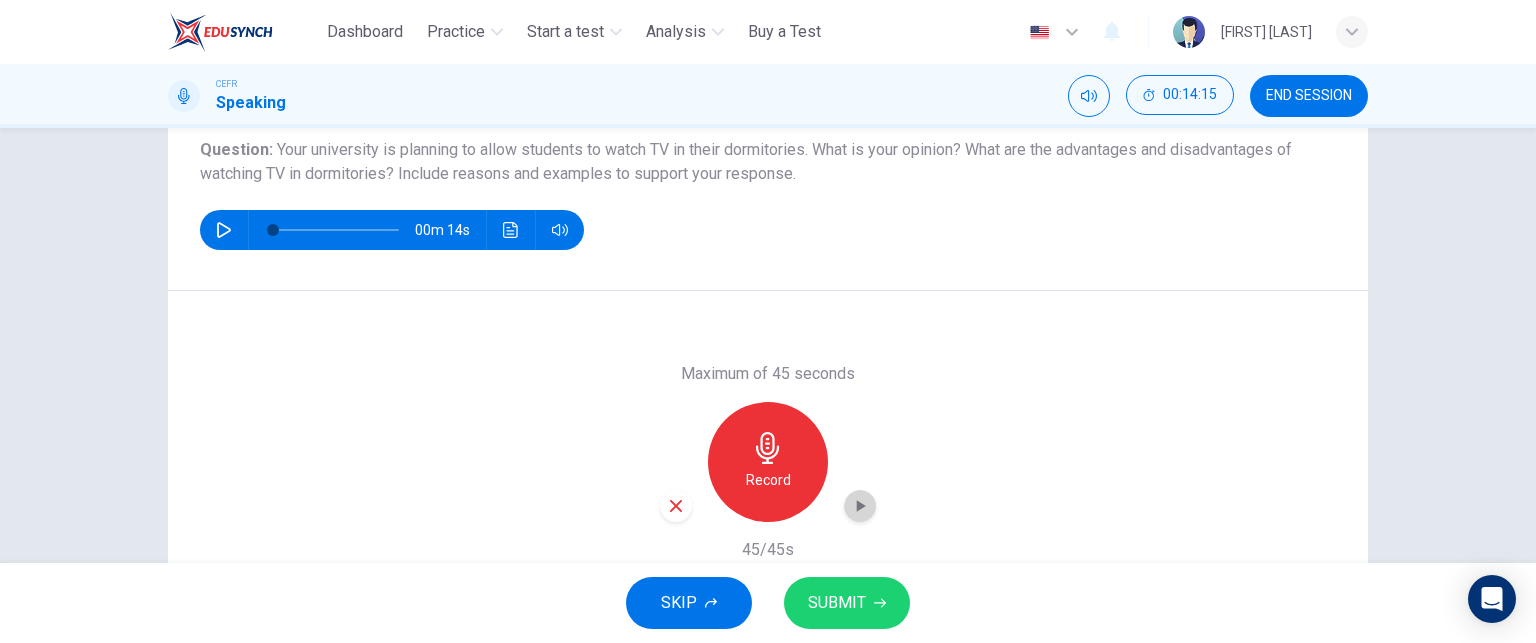 click at bounding box center (860, 506) 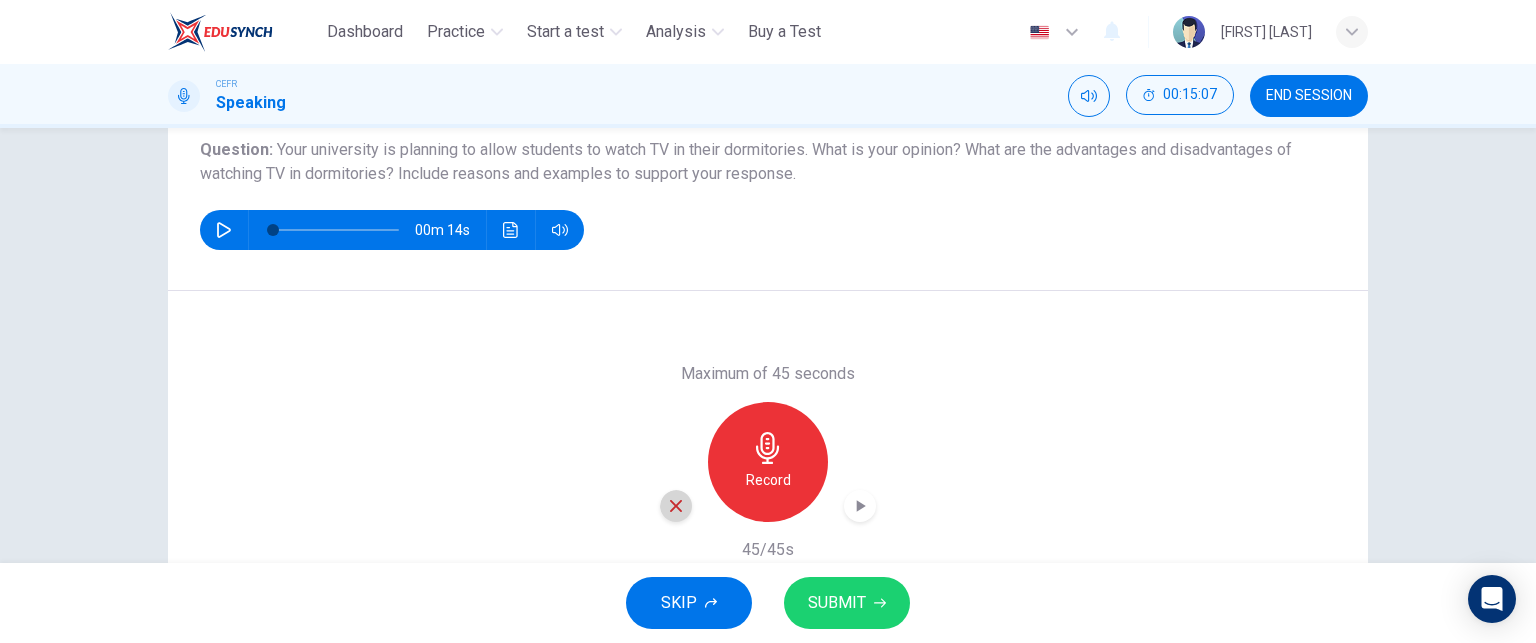 click at bounding box center [676, 506] 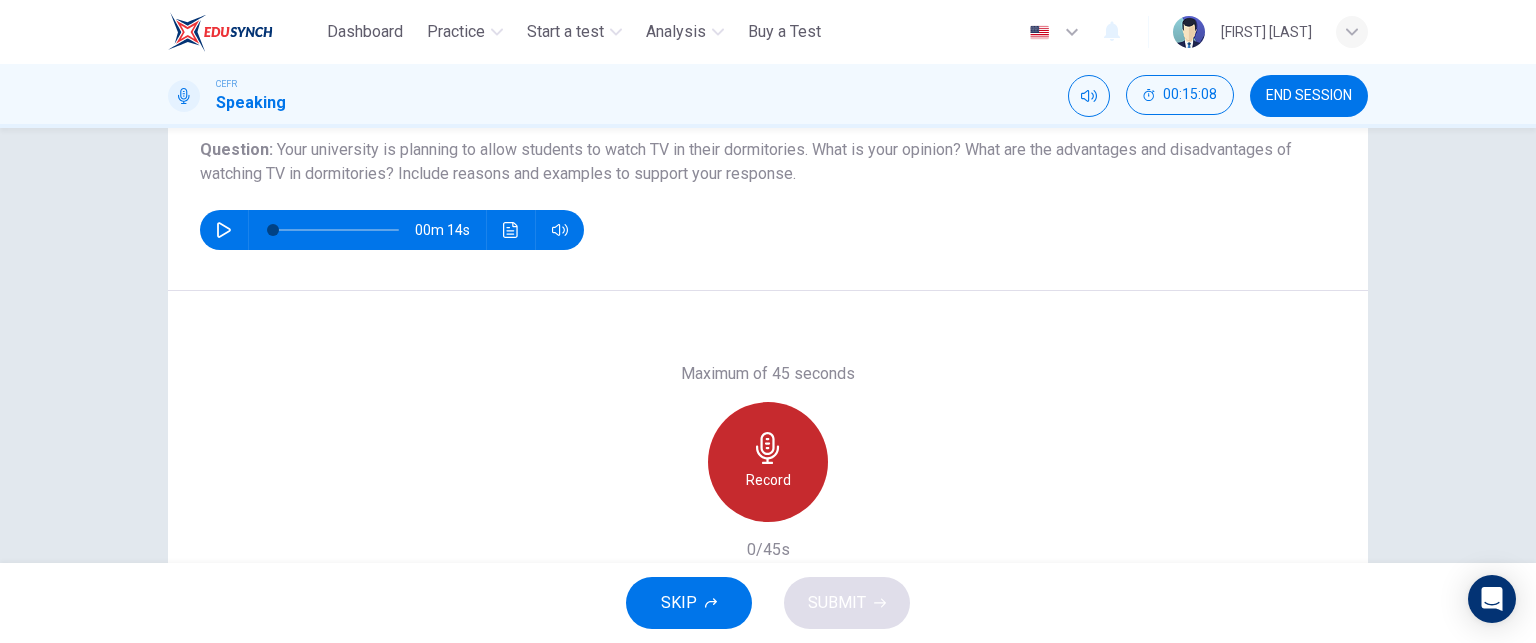 click at bounding box center [768, 448] 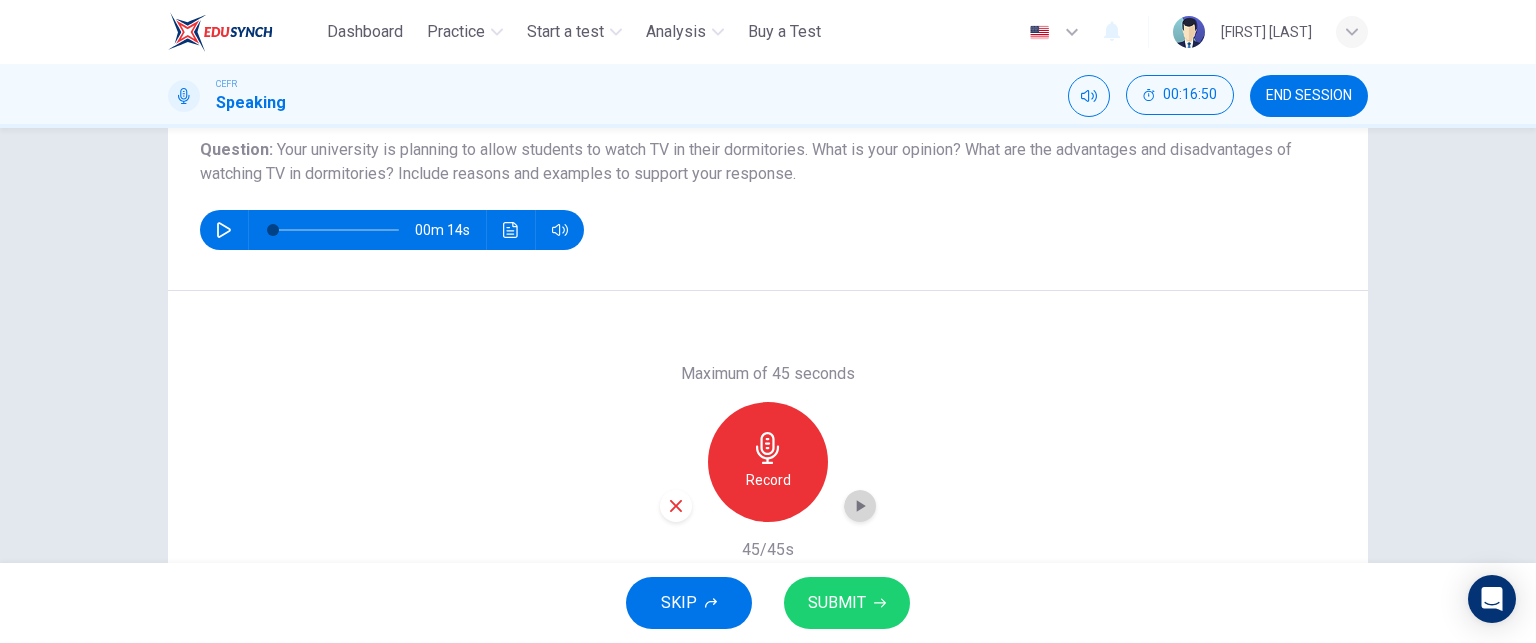 click at bounding box center (860, 506) 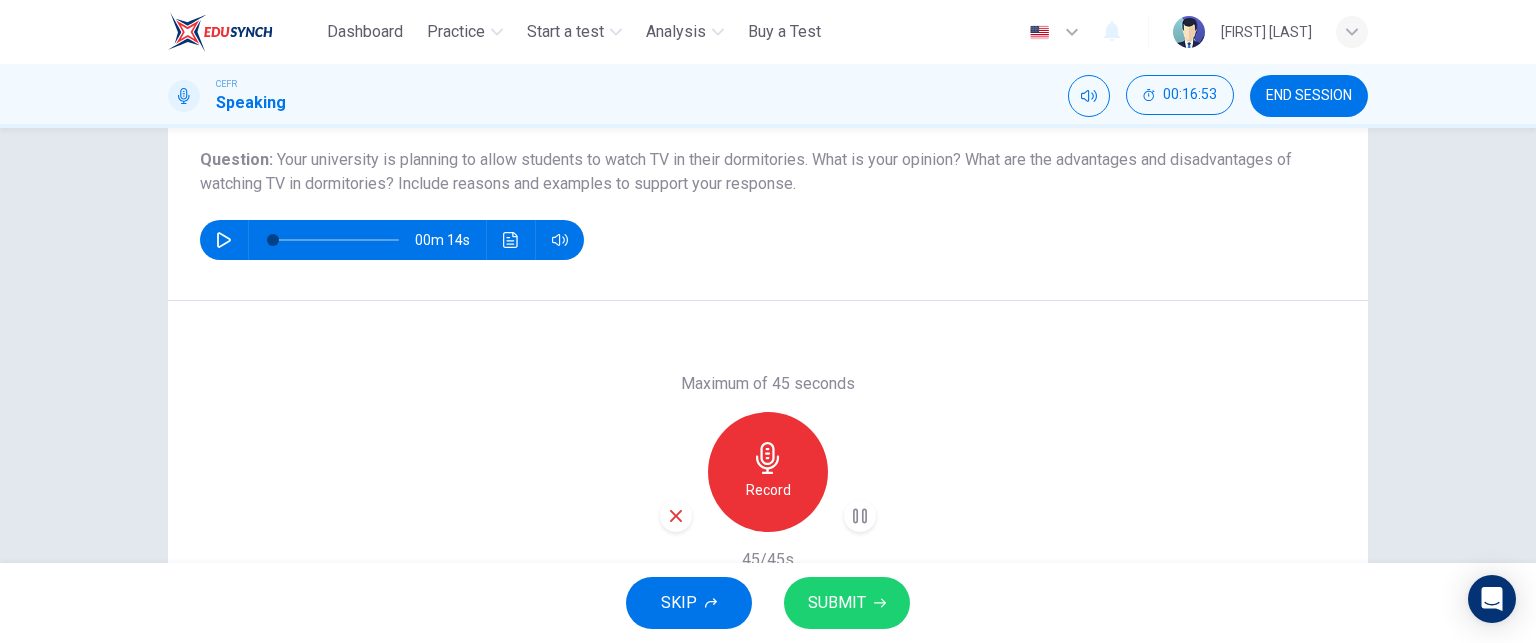 scroll, scrollTop: 222, scrollLeft: 0, axis: vertical 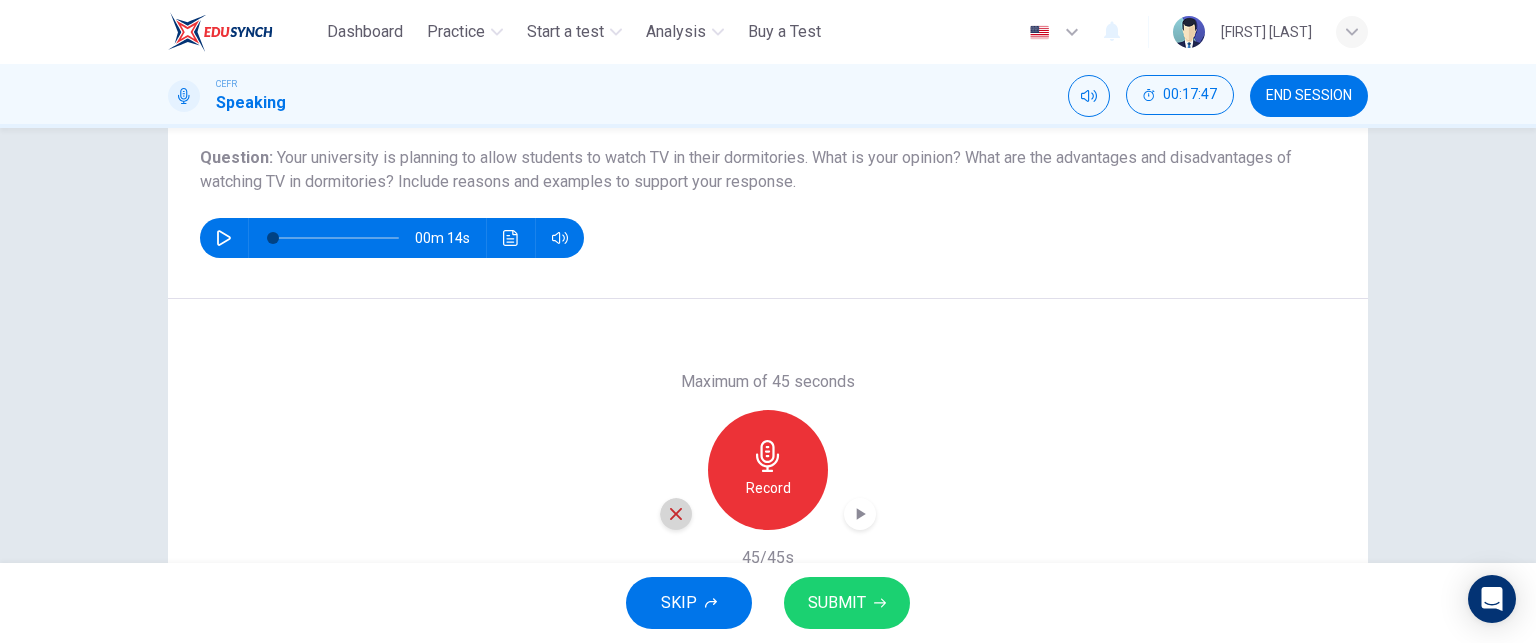 click at bounding box center (676, 514) 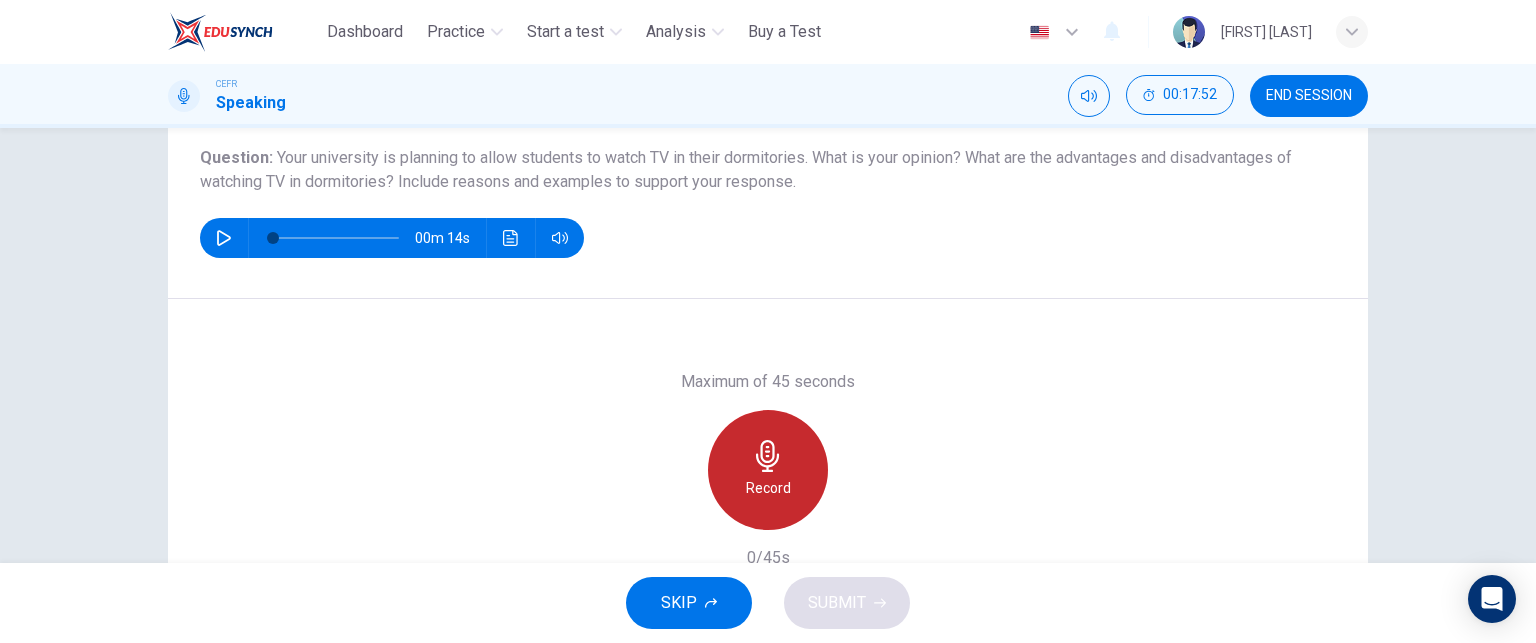 click on "Record" at bounding box center (768, 488) 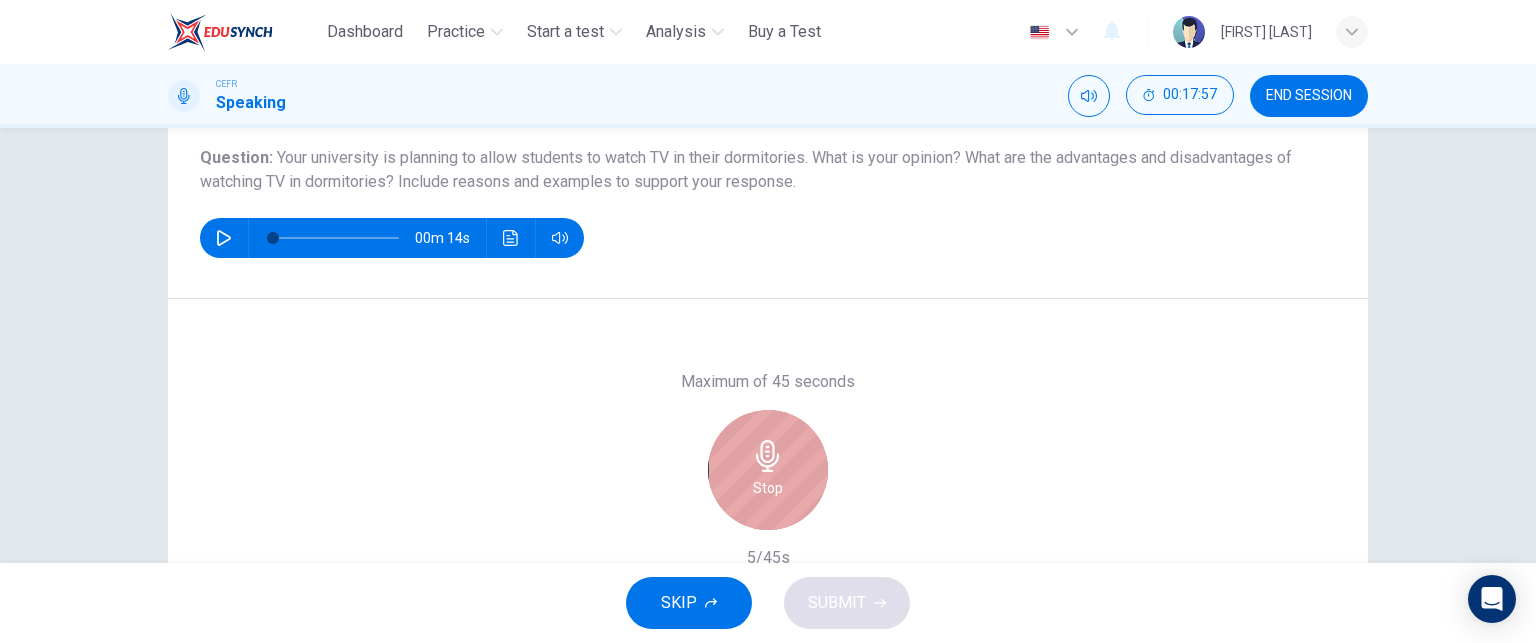 click on "Stop" at bounding box center [768, 488] 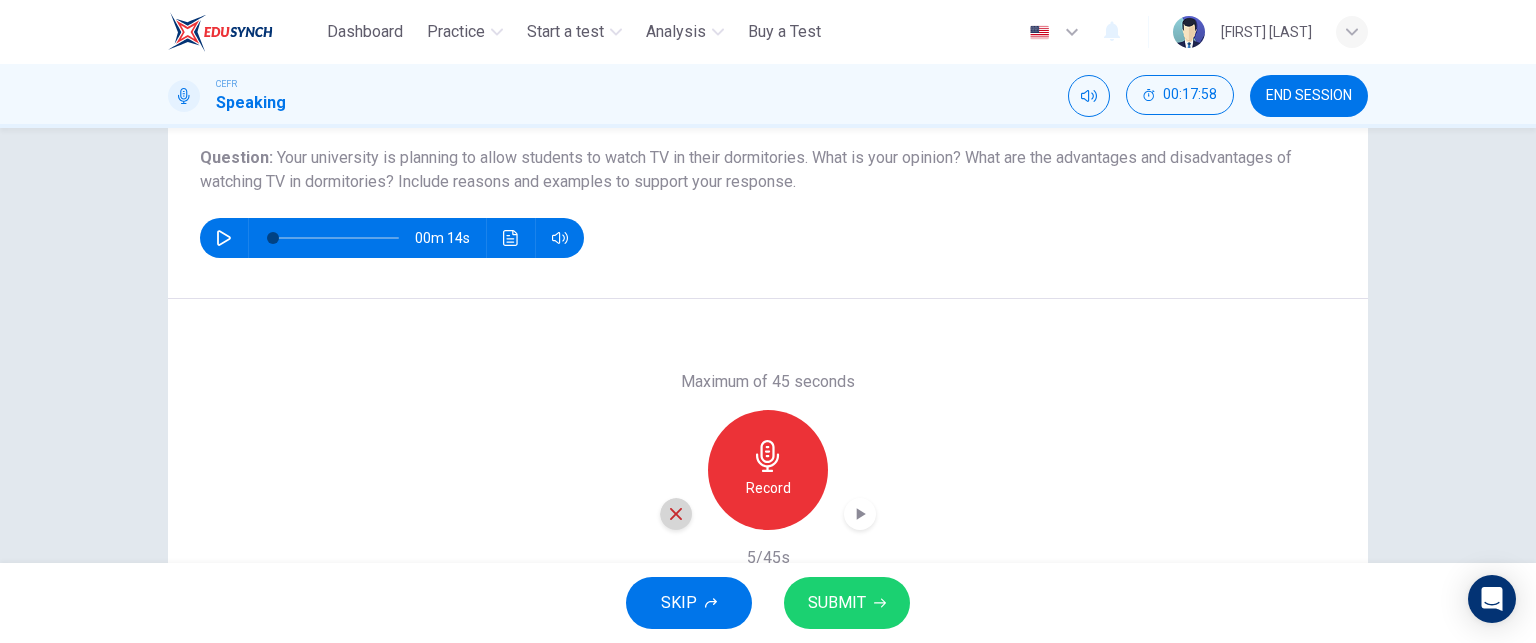 click at bounding box center (676, 514) 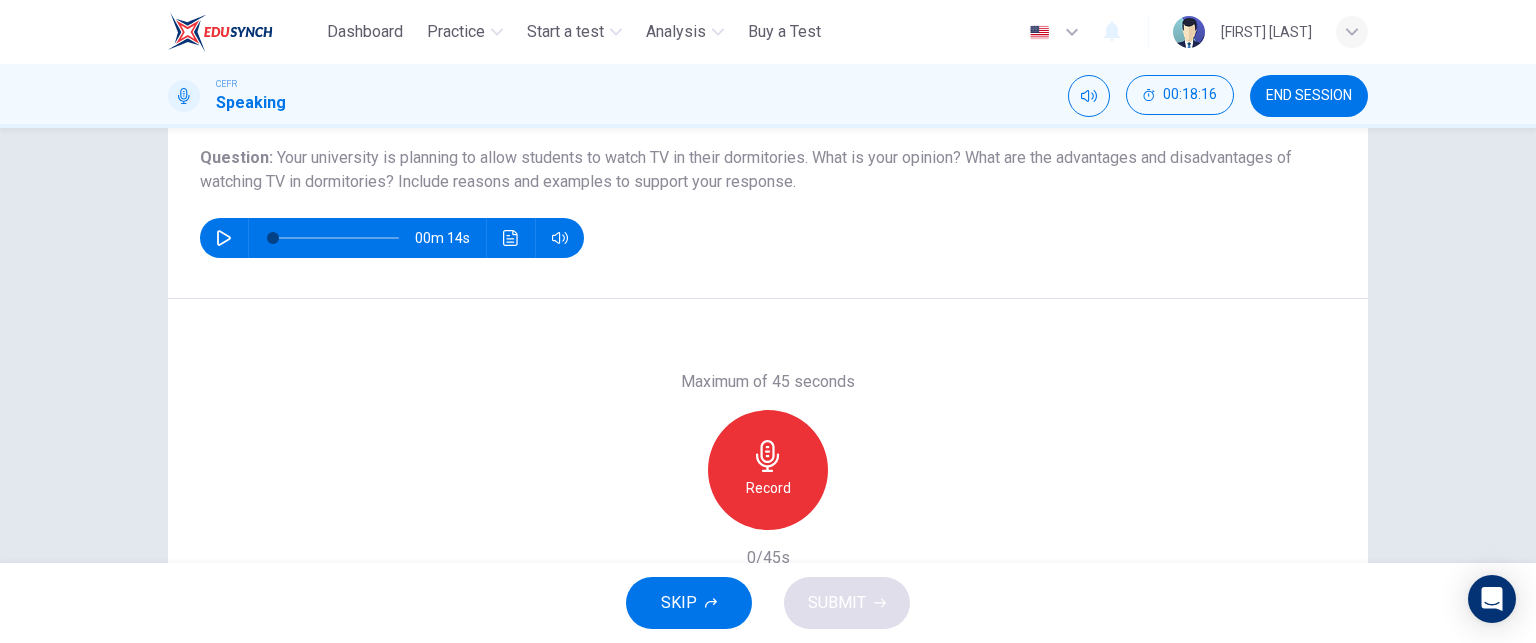 click on "SKIP" at bounding box center [679, 603] 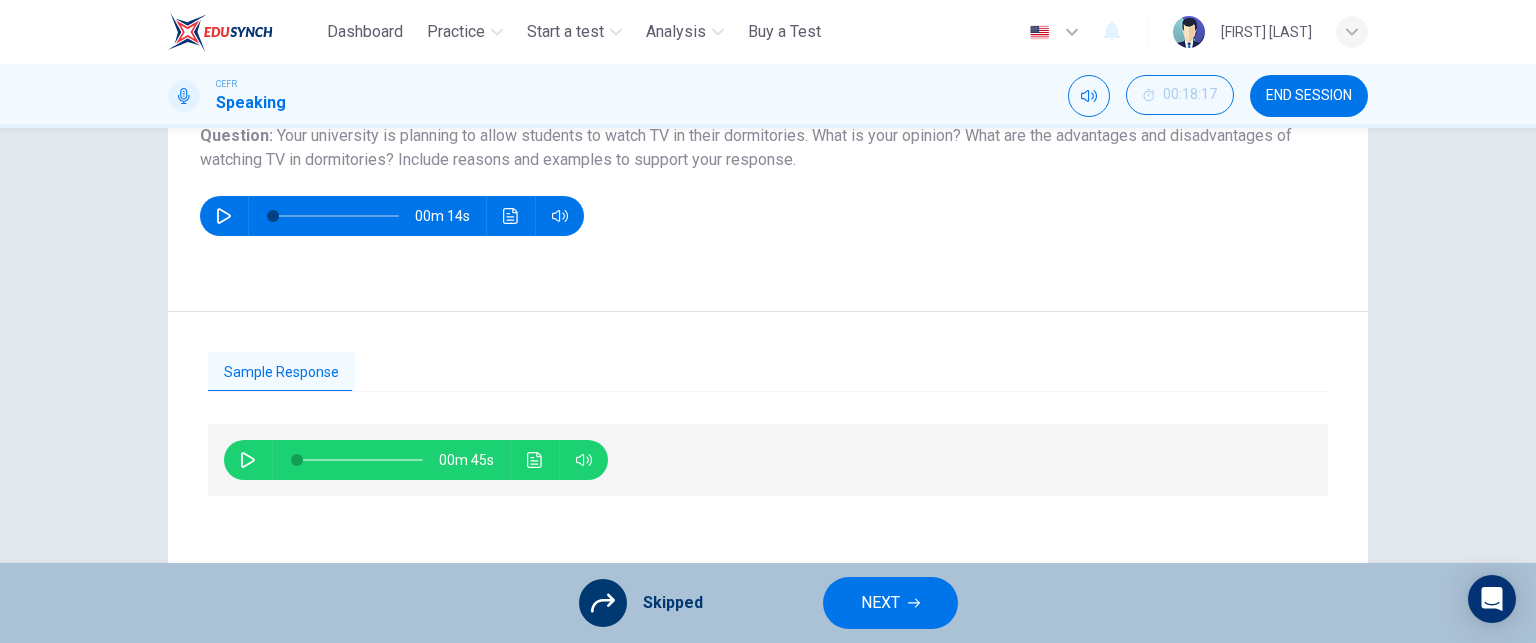scroll, scrollTop: 340, scrollLeft: 0, axis: vertical 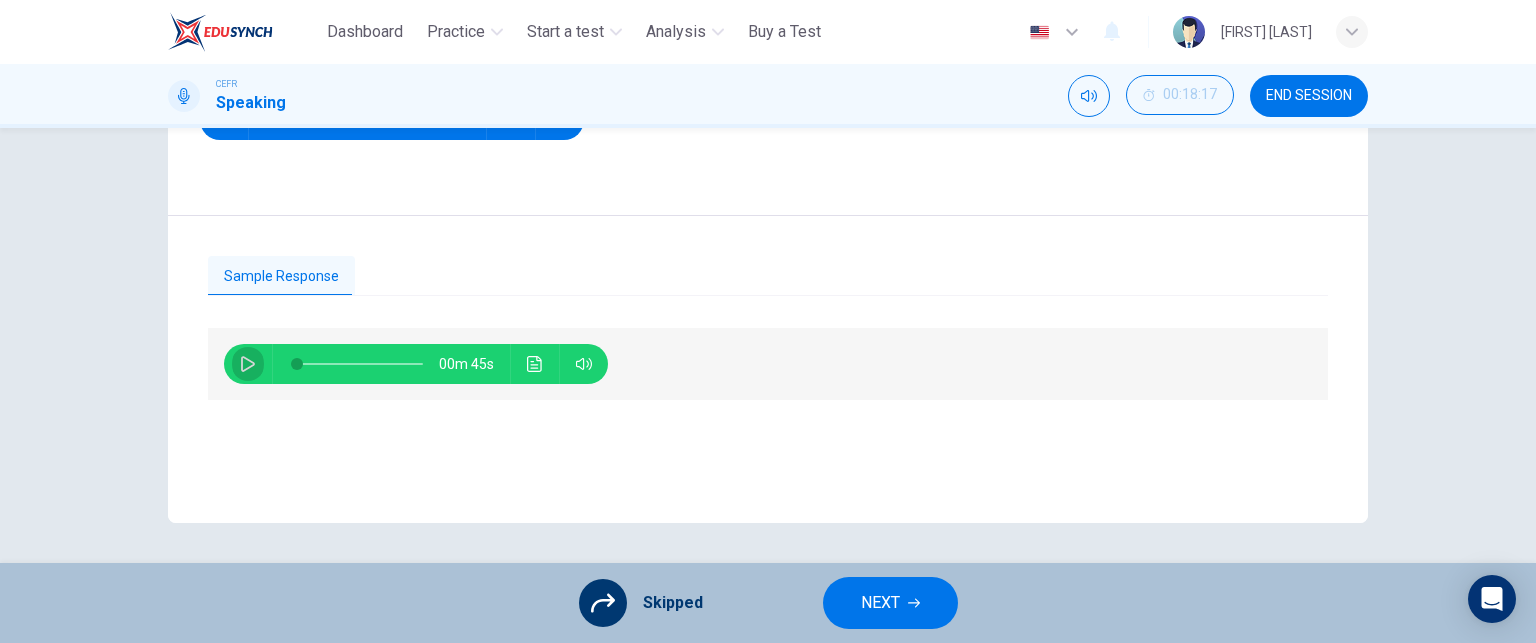 click at bounding box center (248, 364) 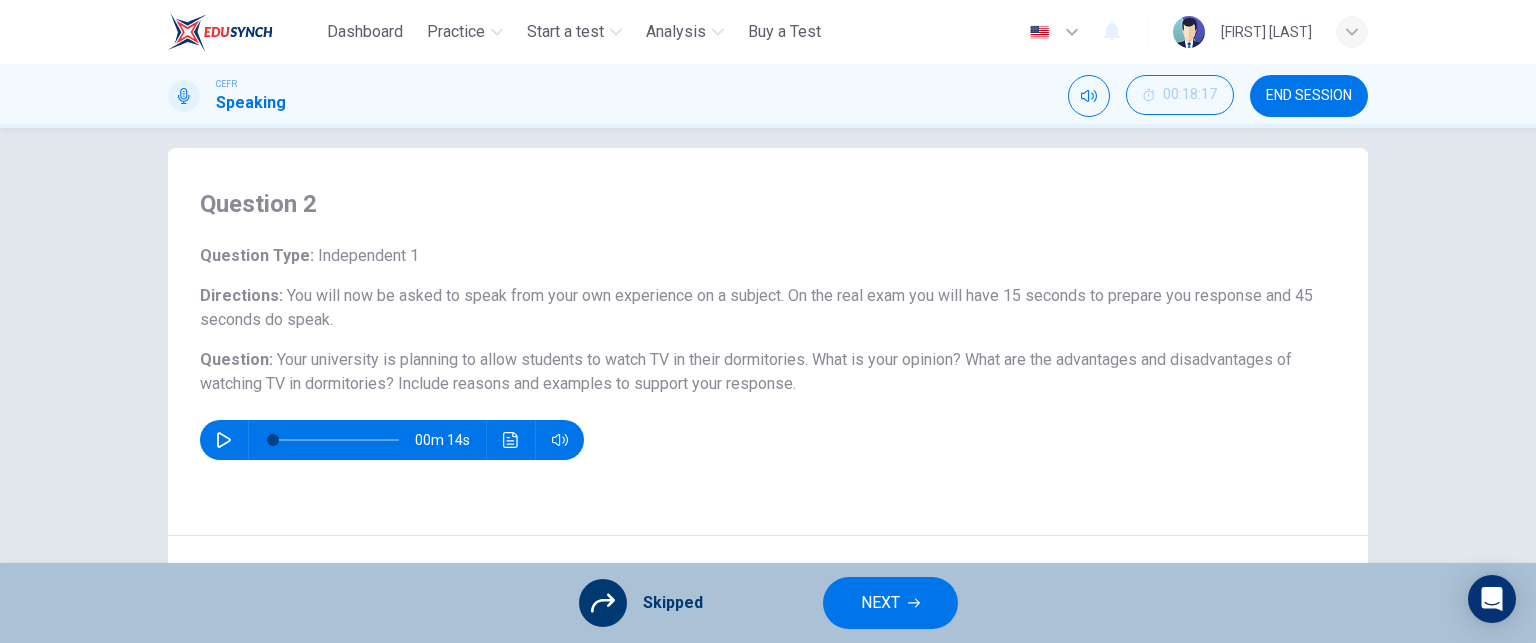 scroll, scrollTop: 0, scrollLeft: 0, axis: both 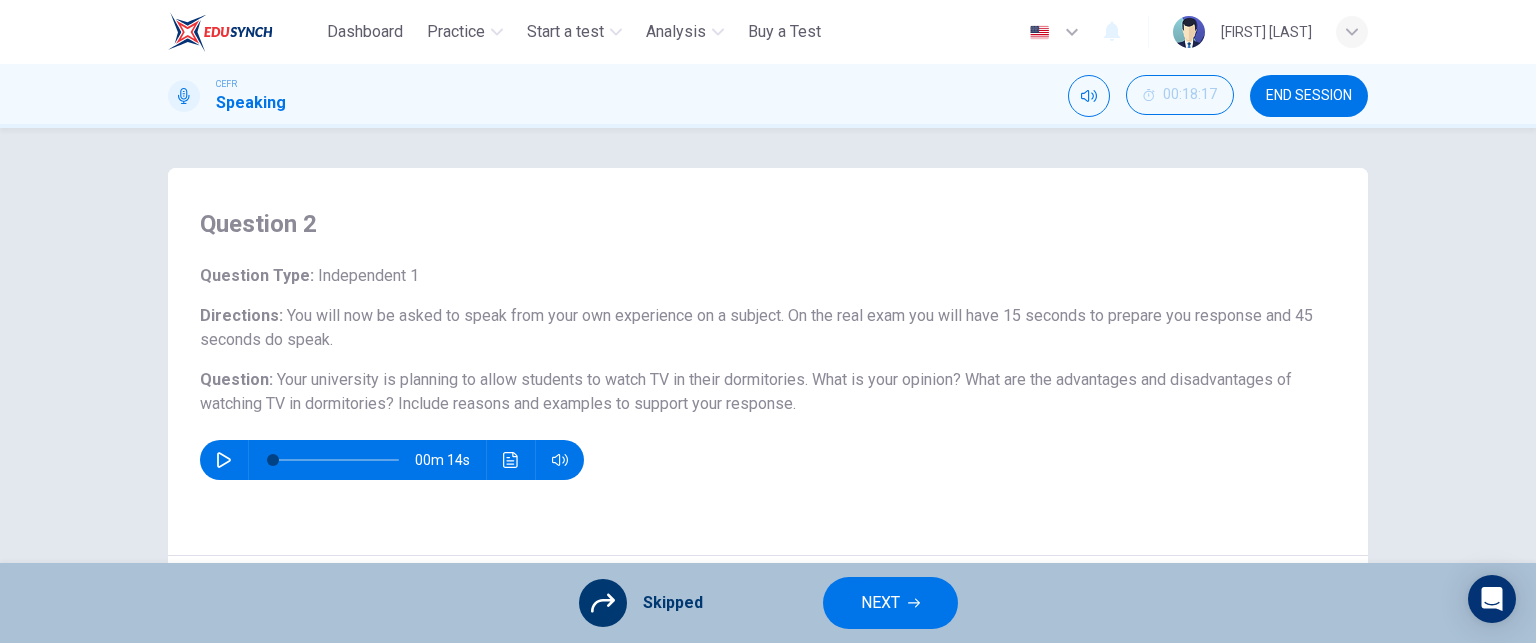 click on "NEXT" at bounding box center [880, 603] 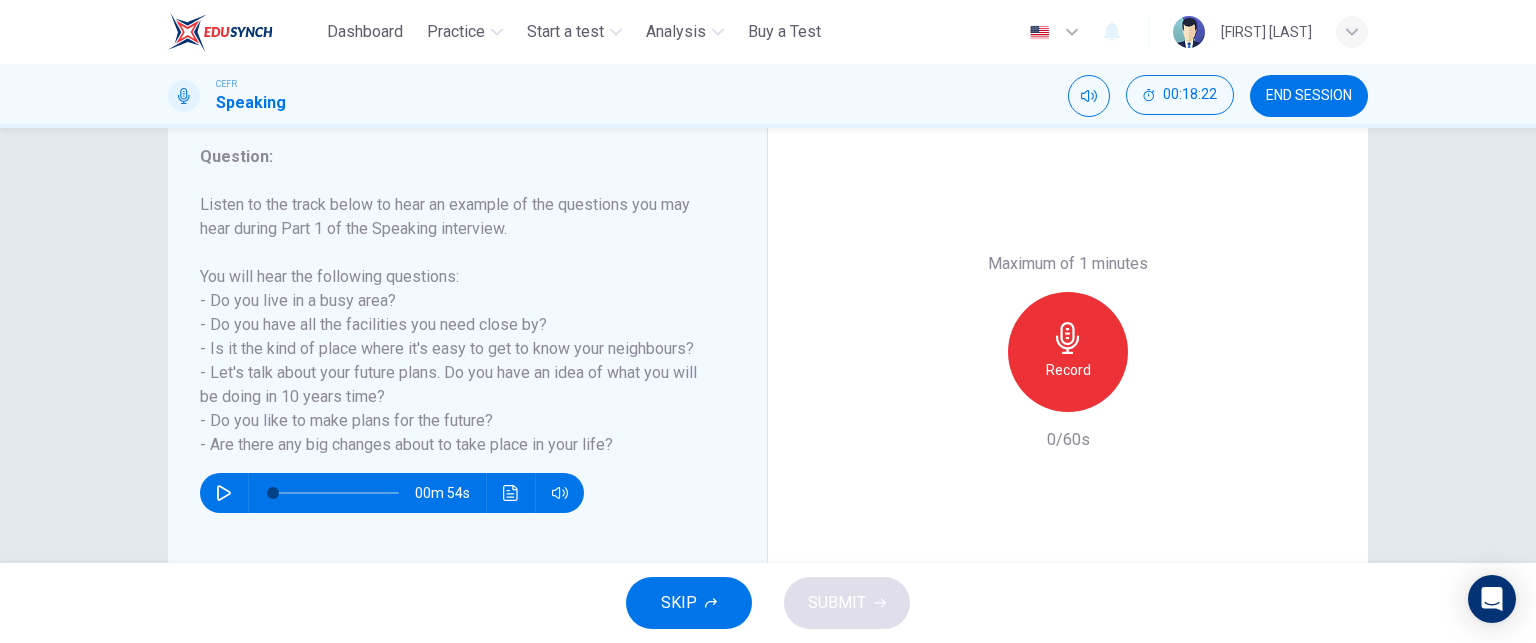 scroll, scrollTop: 340, scrollLeft: 0, axis: vertical 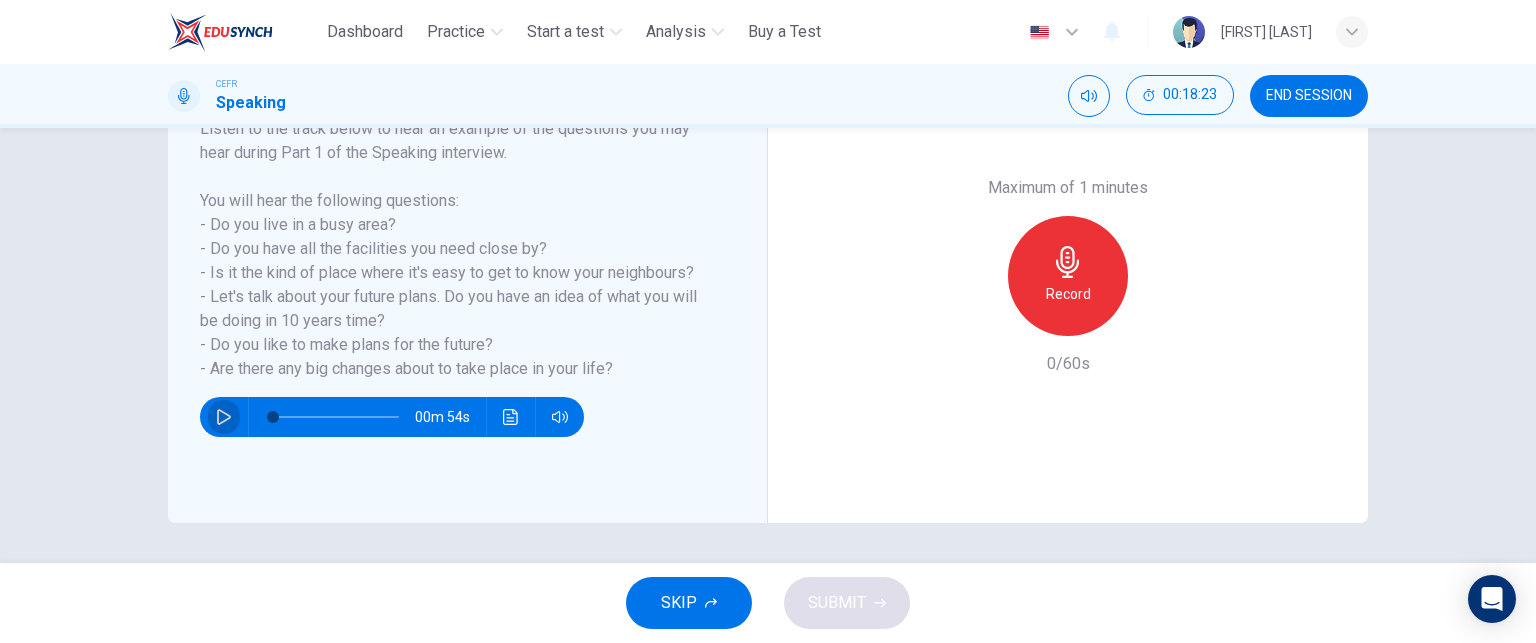 click at bounding box center (224, 417) 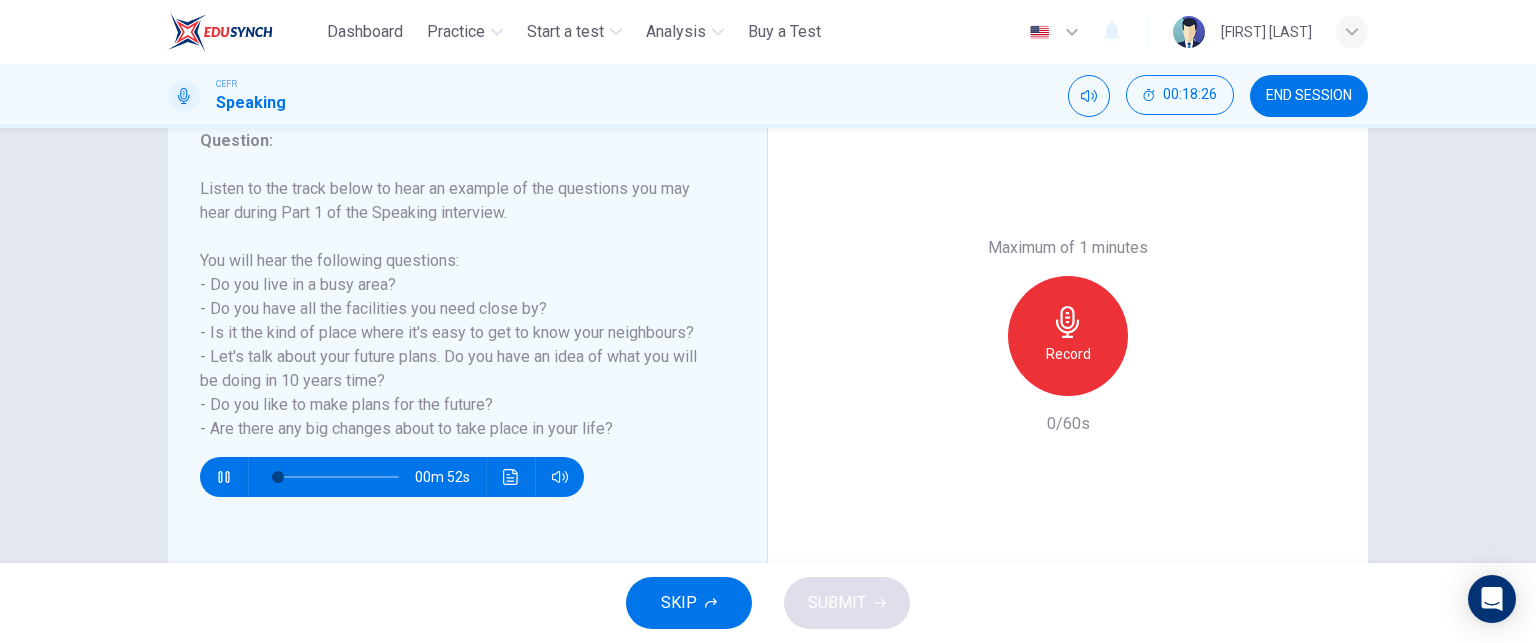 scroll, scrollTop: 263, scrollLeft: 0, axis: vertical 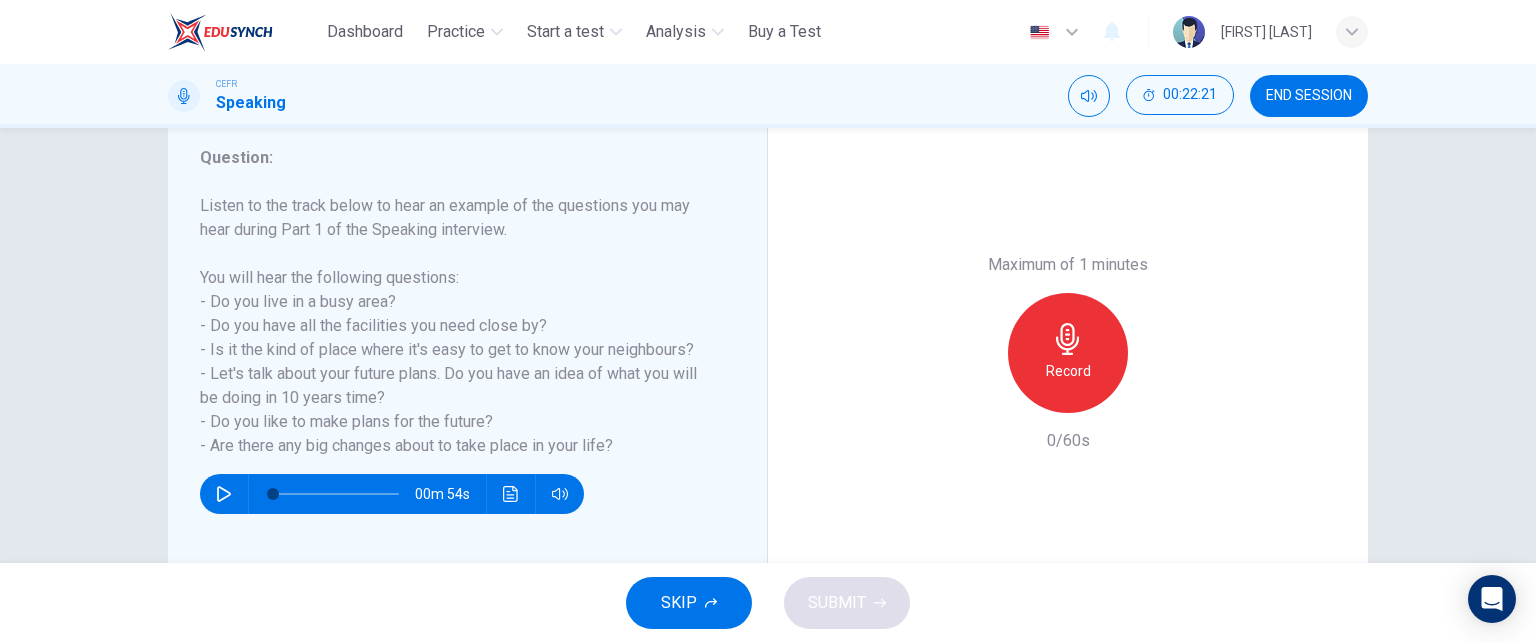 click at bounding box center [1068, 339] 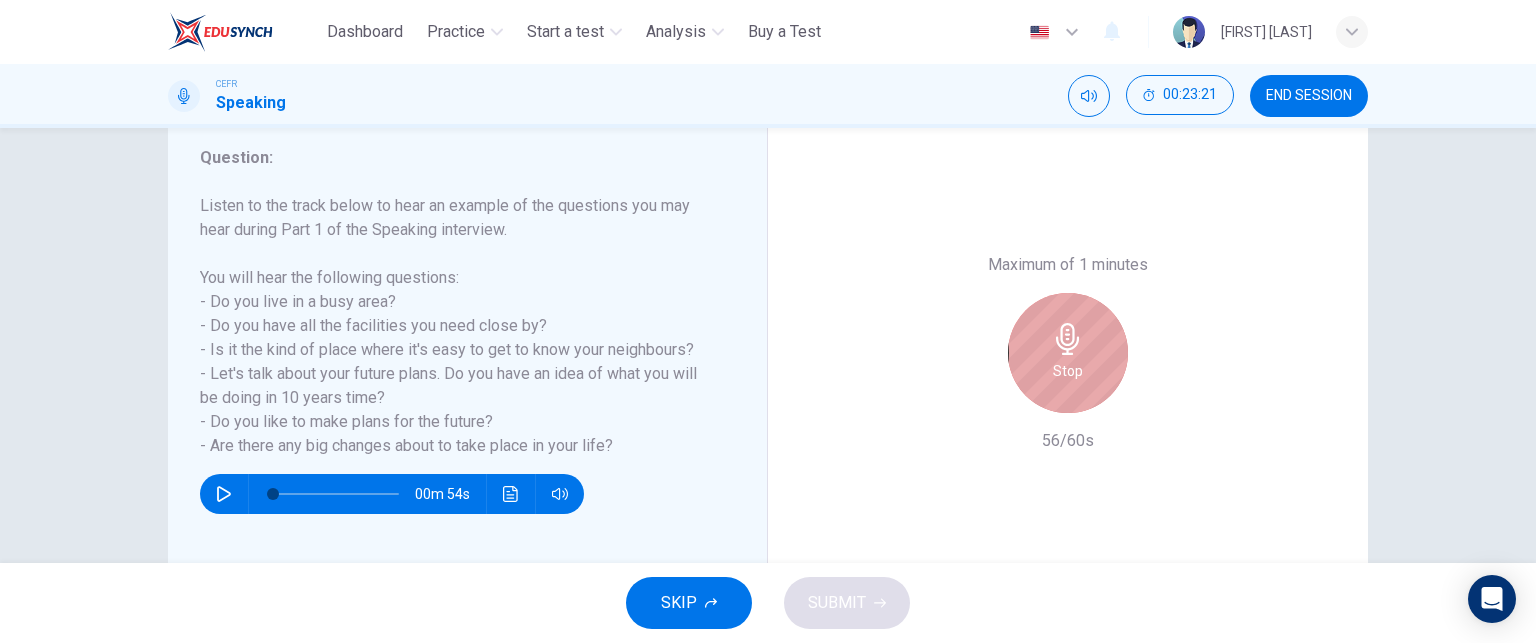 click on "Stop" at bounding box center (1068, 371) 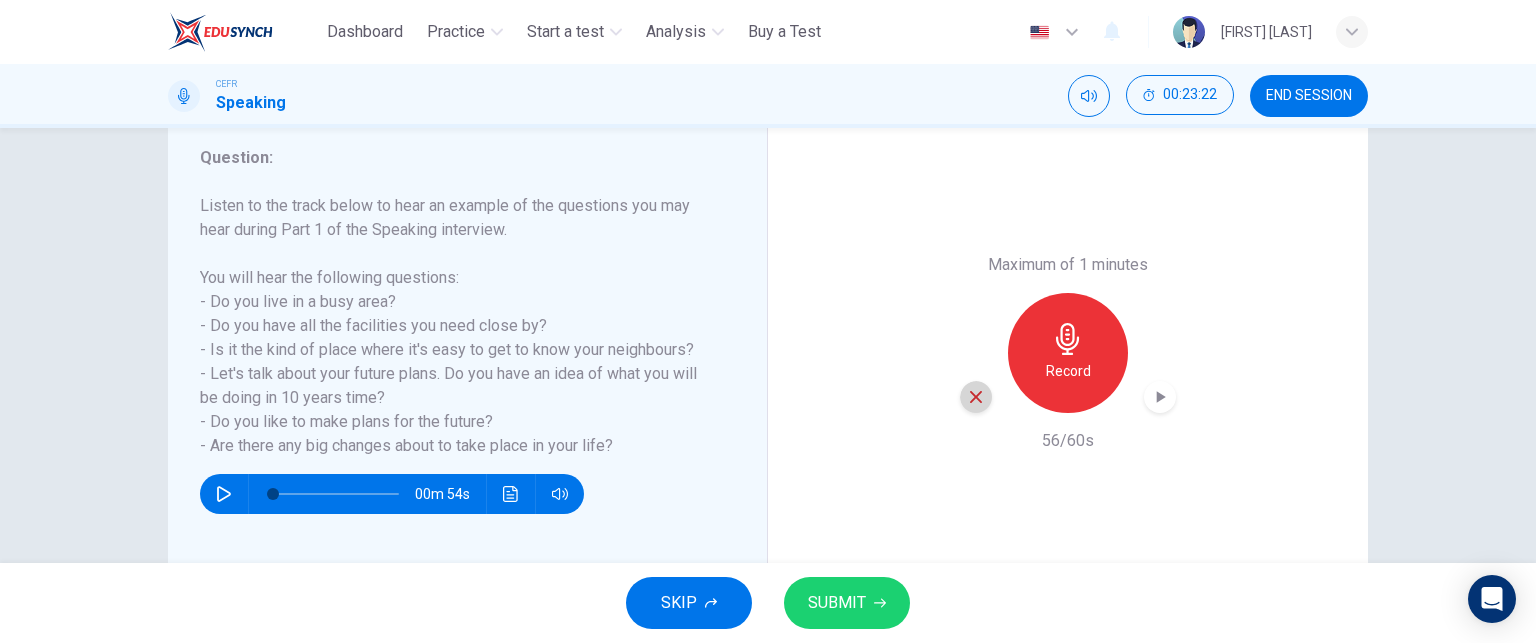 click at bounding box center [976, 397] 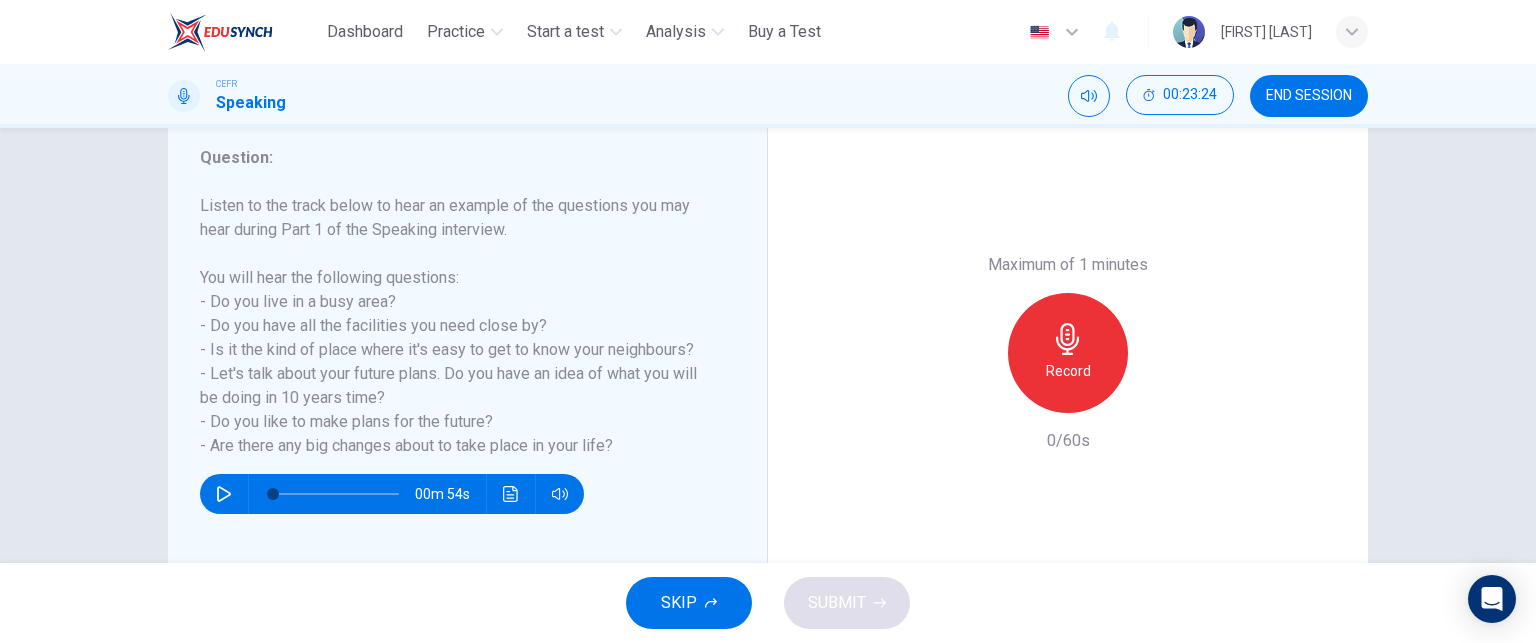 click on "Record" at bounding box center (1068, 353) 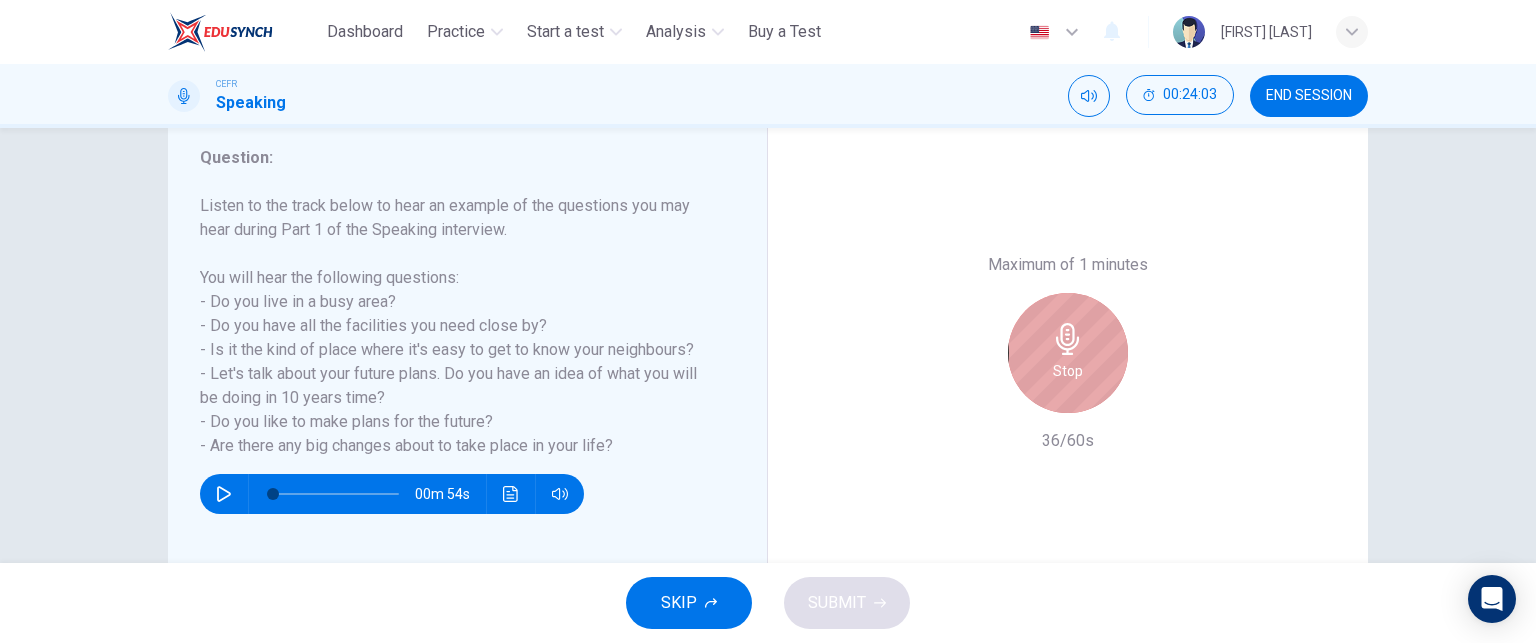 click on "Stop" at bounding box center [1068, 353] 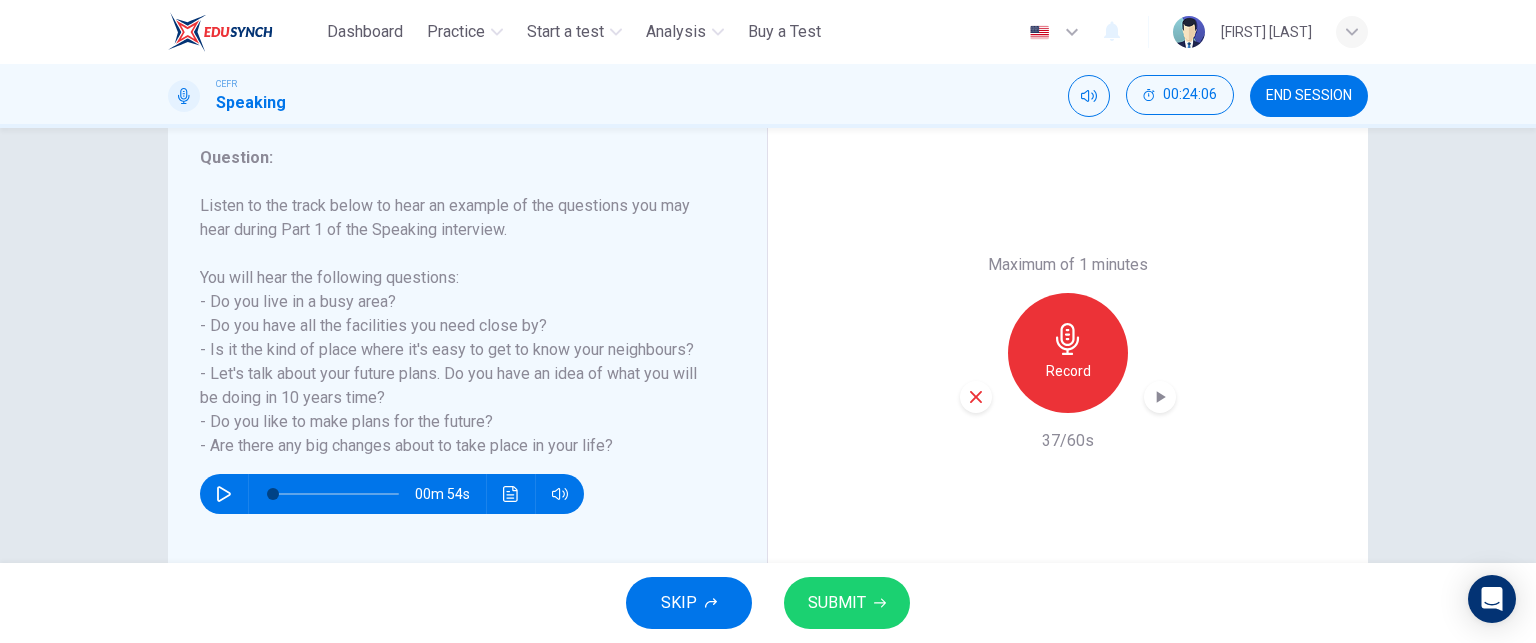 click at bounding box center [976, 397] 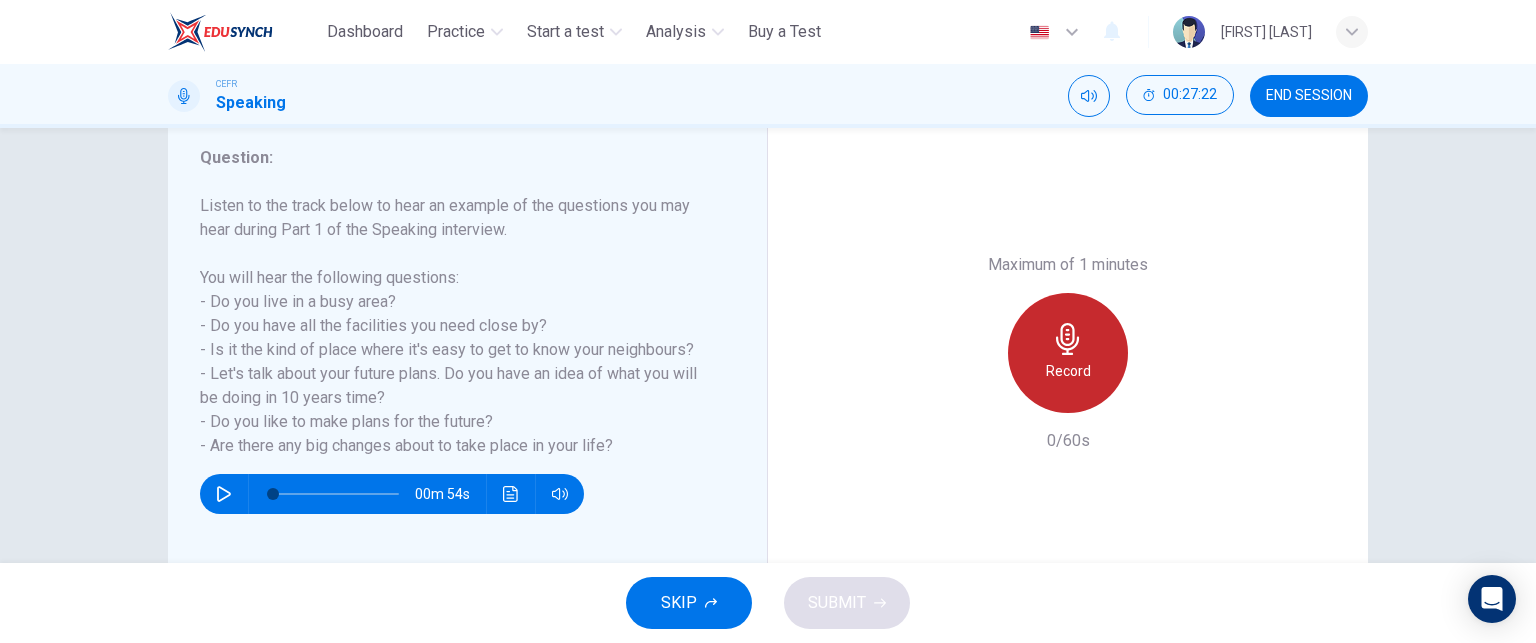 click on "Record" at bounding box center [1068, 353] 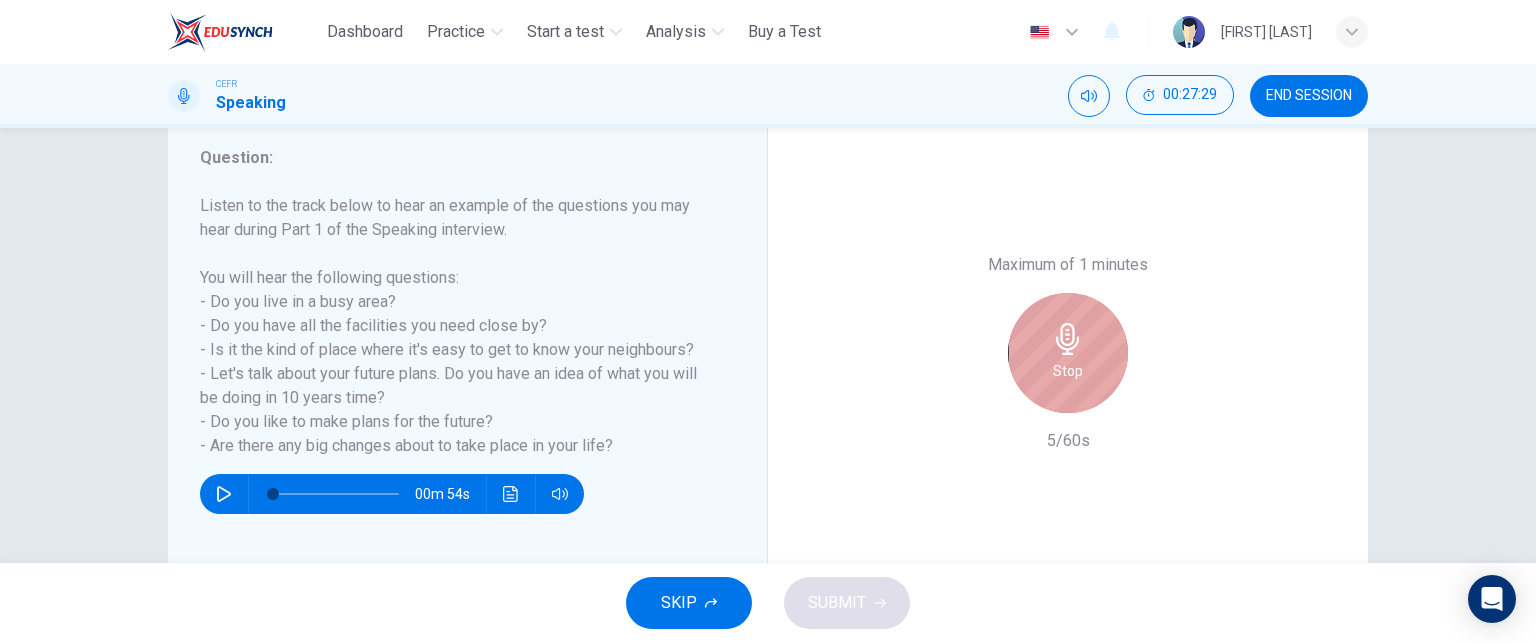 click on "Stop" at bounding box center [1068, 353] 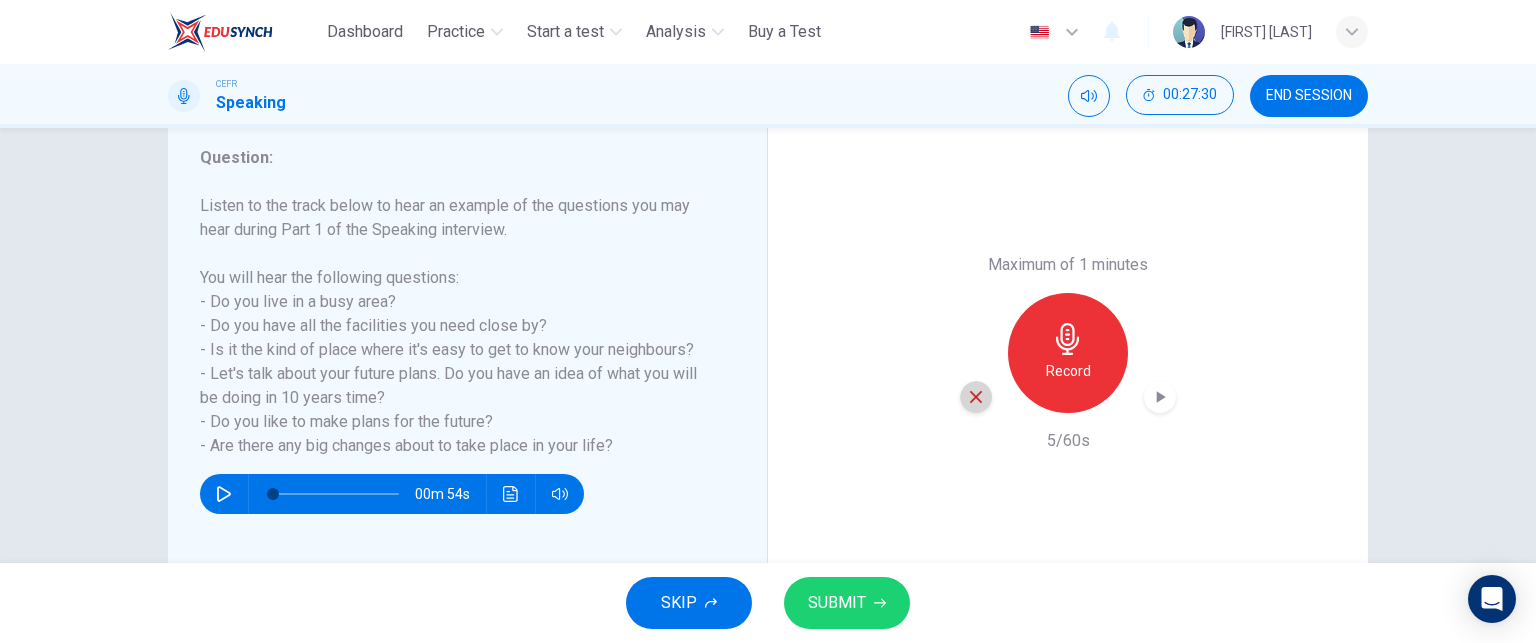click at bounding box center [976, 397] 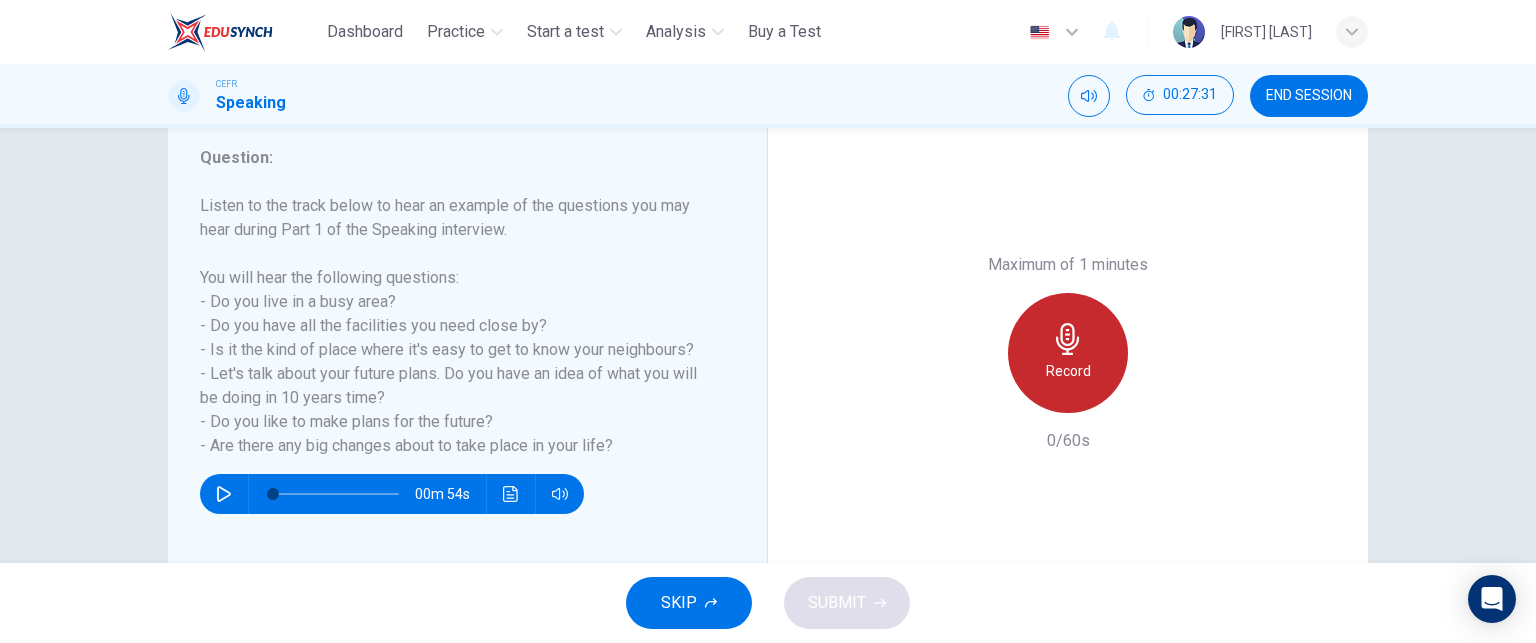 click on "Record" at bounding box center (1068, 353) 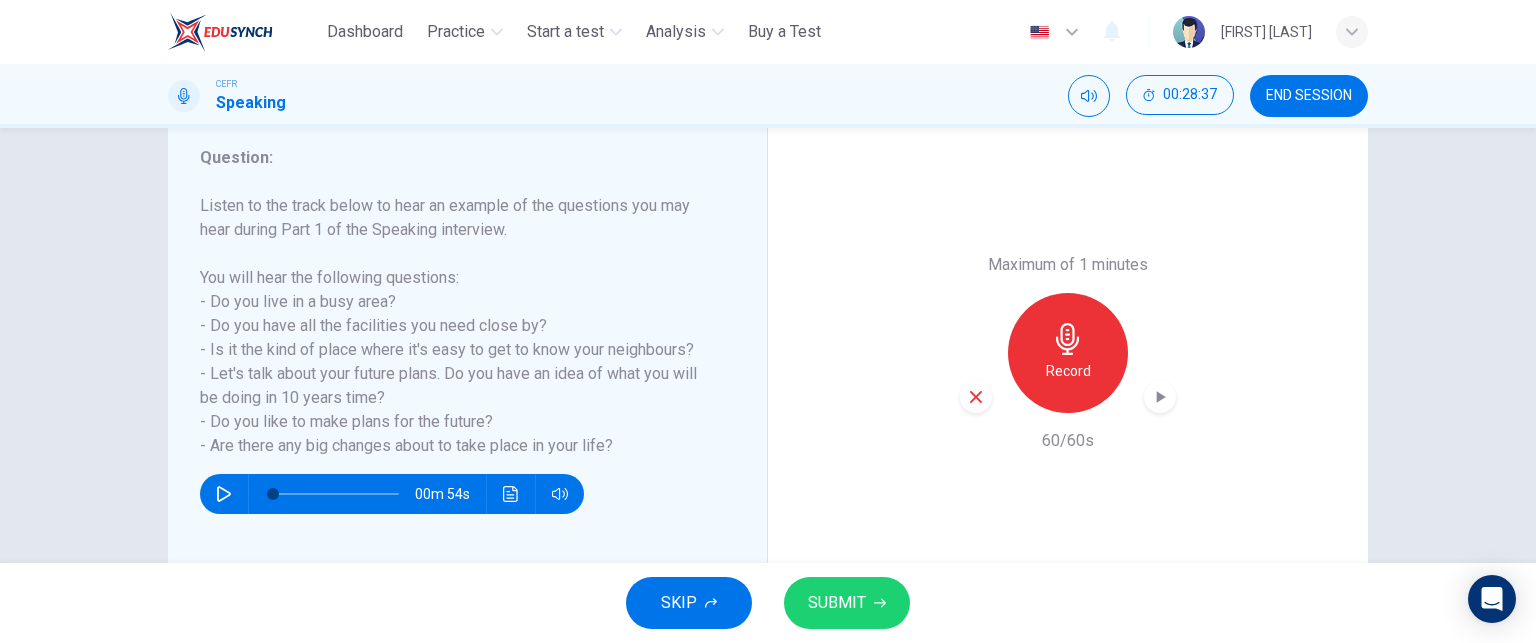 click on "Maximum of 1 minutes Record 60/60s" at bounding box center (1068, 353) 